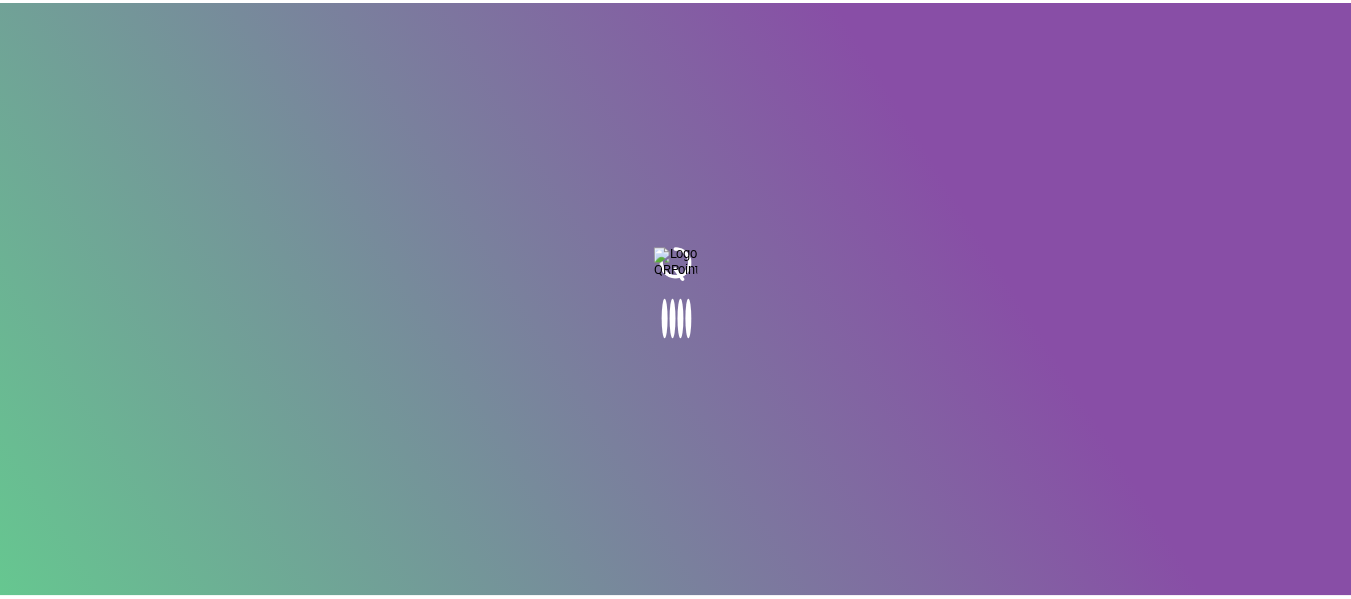 scroll, scrollTop: 0, scrollLeft: 0, axis: both 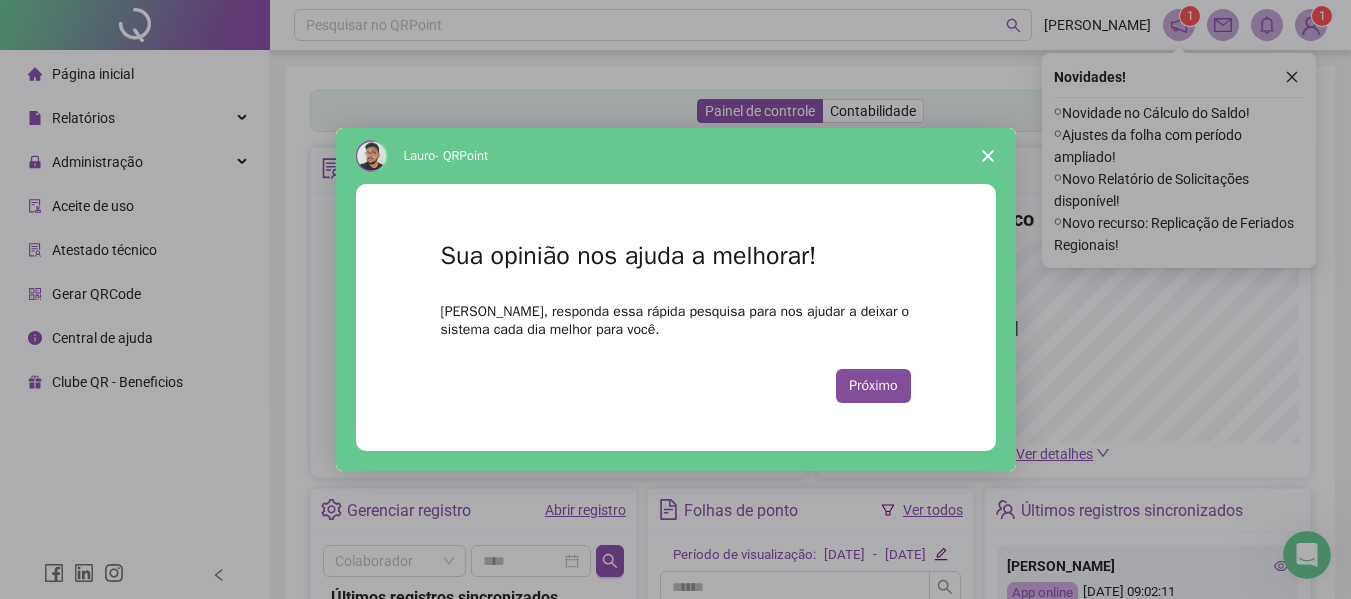 click 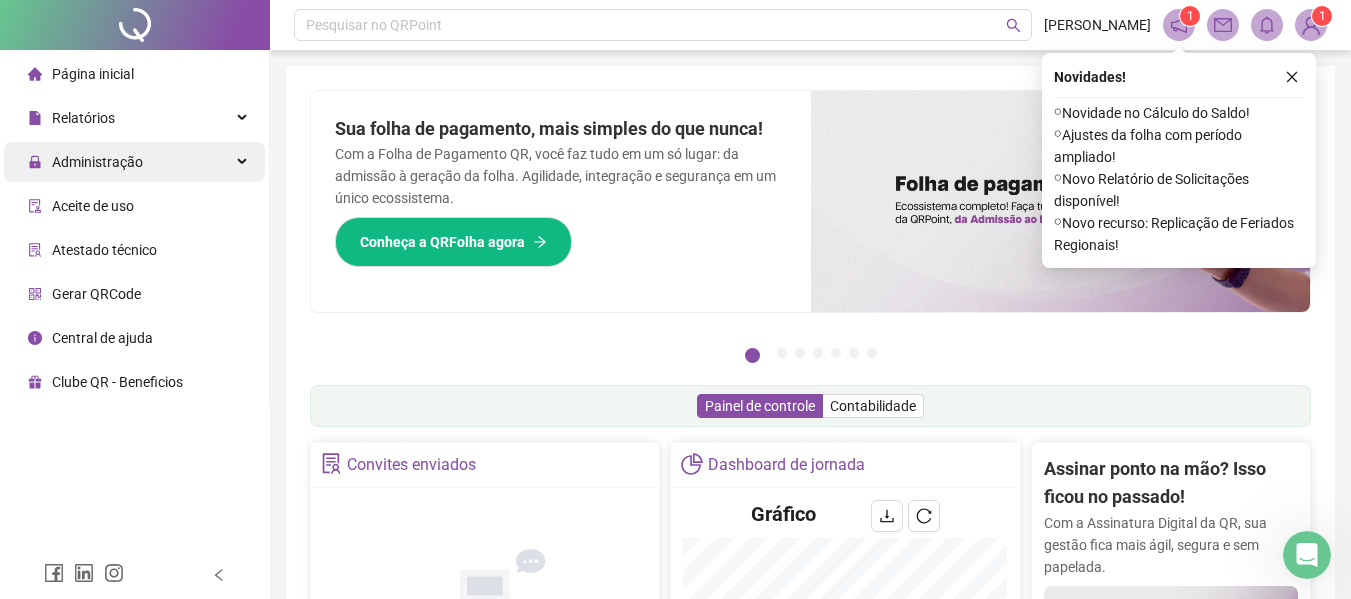 click on "Administração" at bounding box center (134, 162) 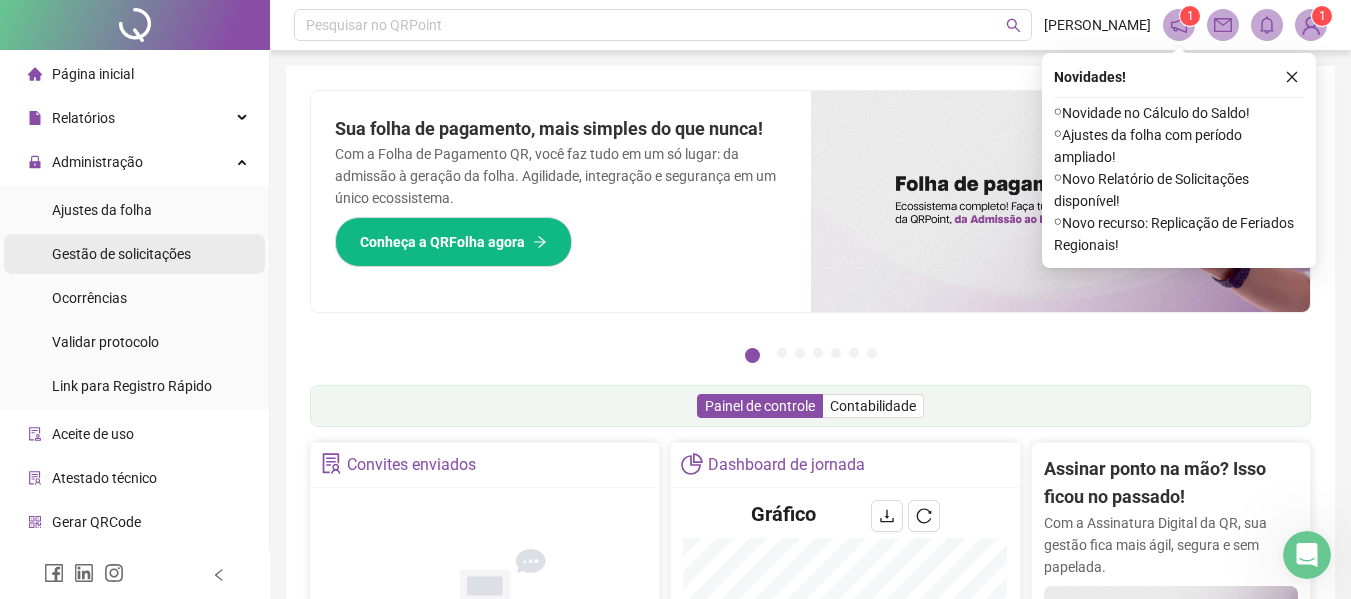 click on "Gestão de solicitações" at bounding box center [121, 254] 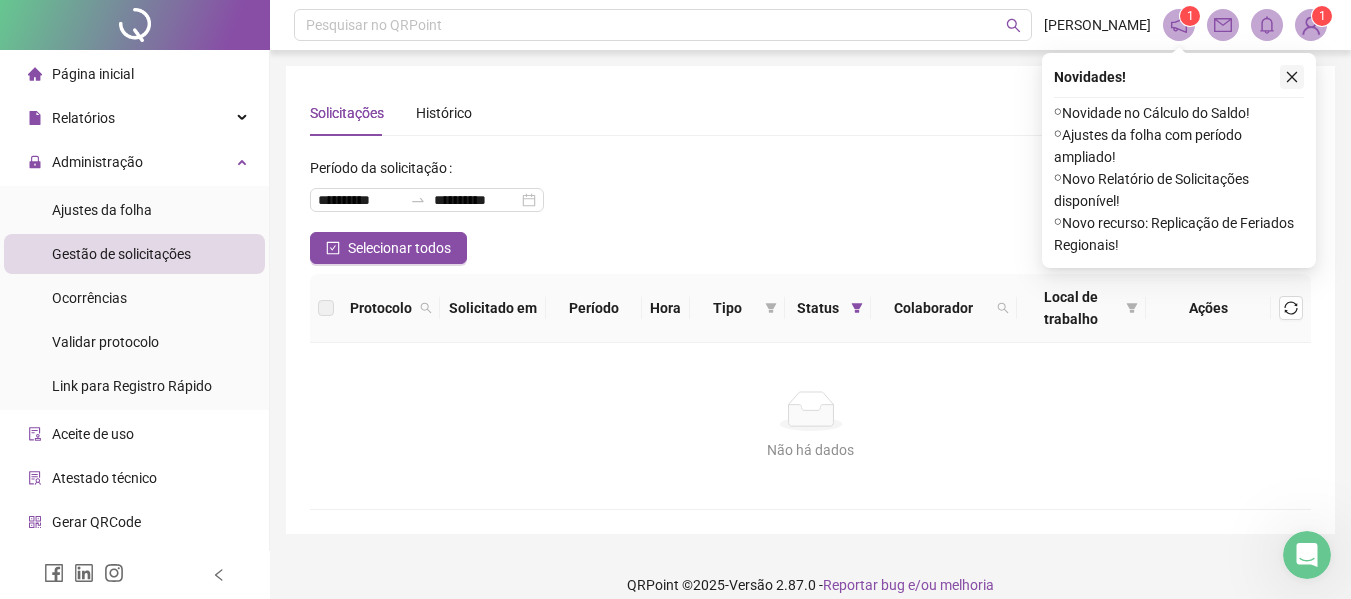 click 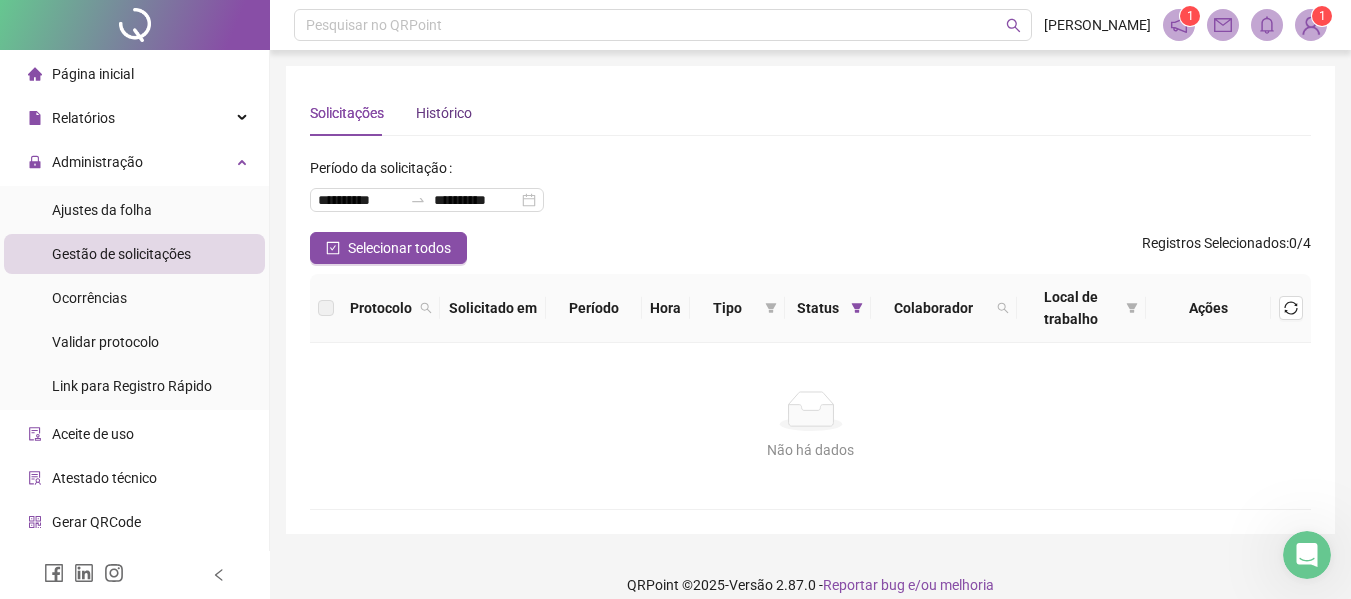 click on "Histórico" at bounding box center (444, 113) 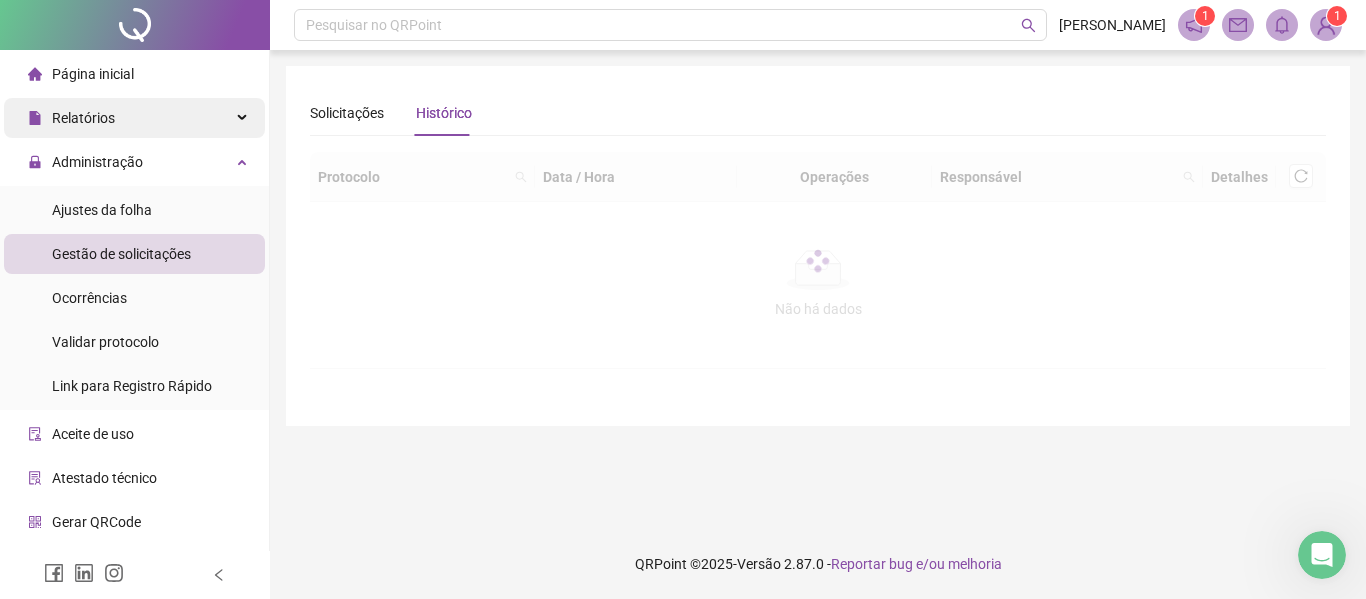 click on "Relatórios" at bounding box center [134, 118] 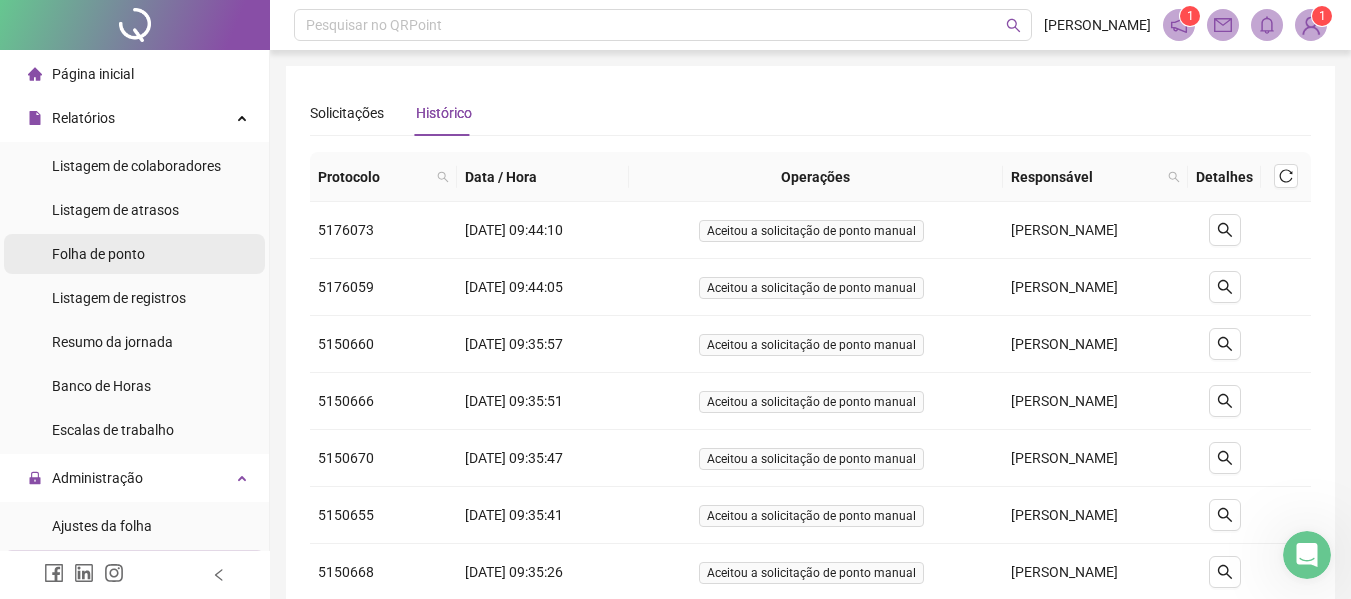 click on "Folha de ponto" at bounding box center [98, 254] 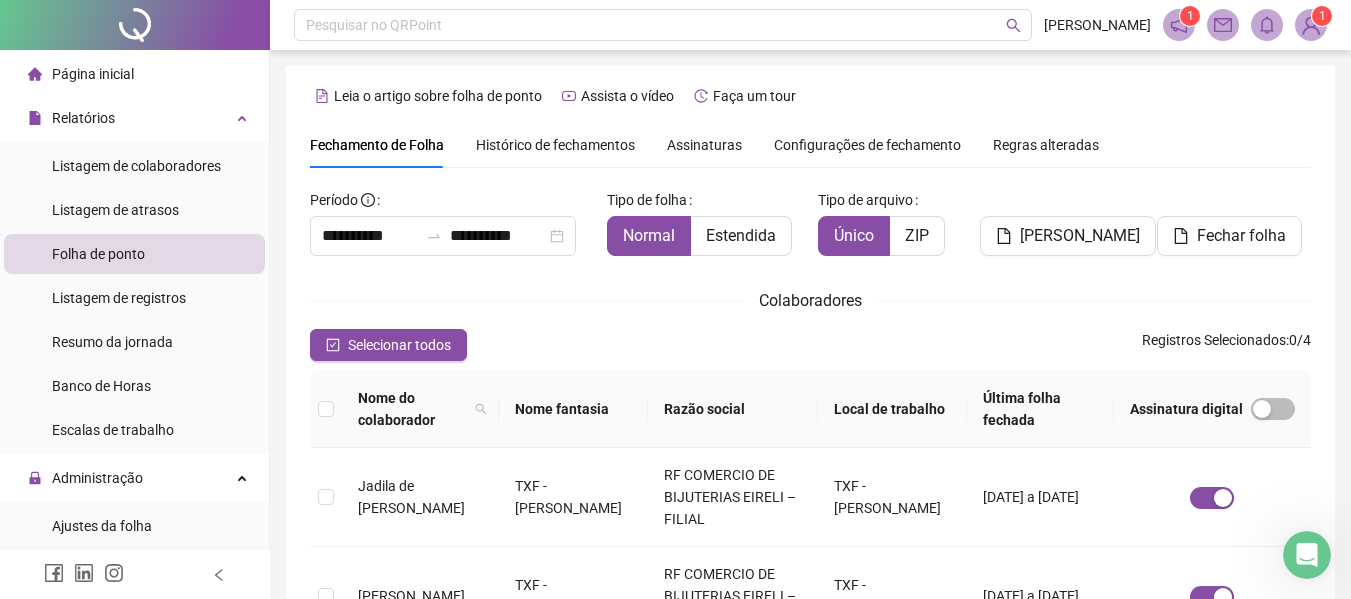 scroll, scrollTop: 110, scrollLeft: 0, axis: vertical 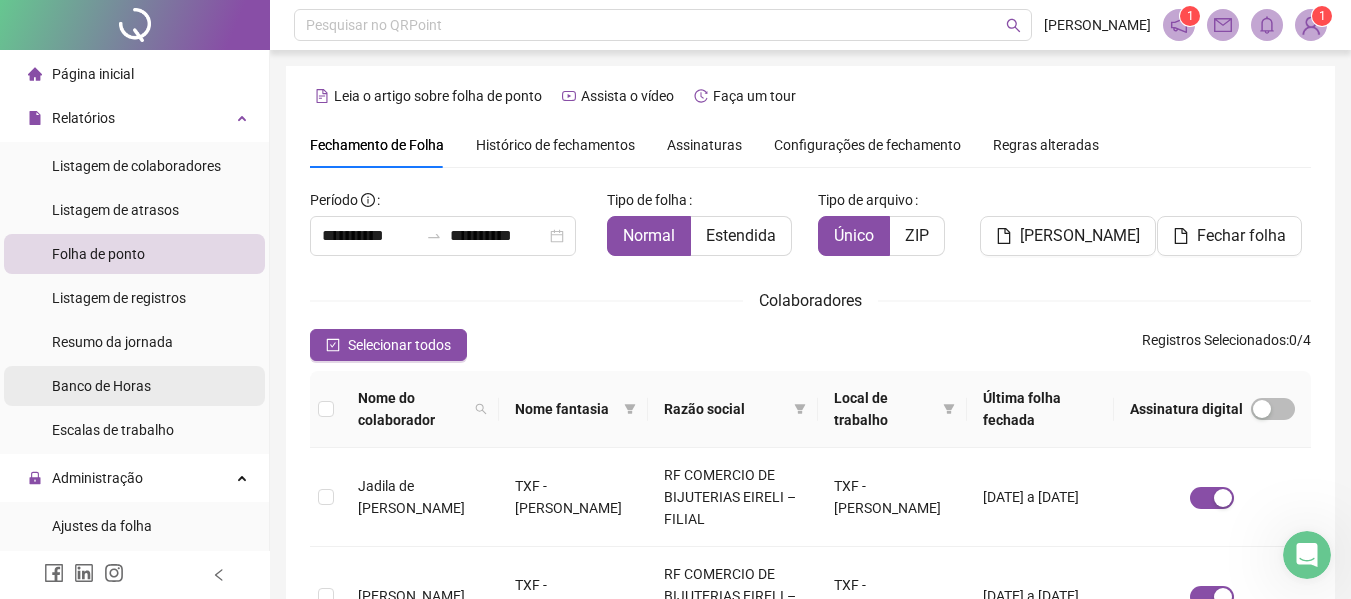 click on "Banco de Horas" at bounding box center [134, 386] 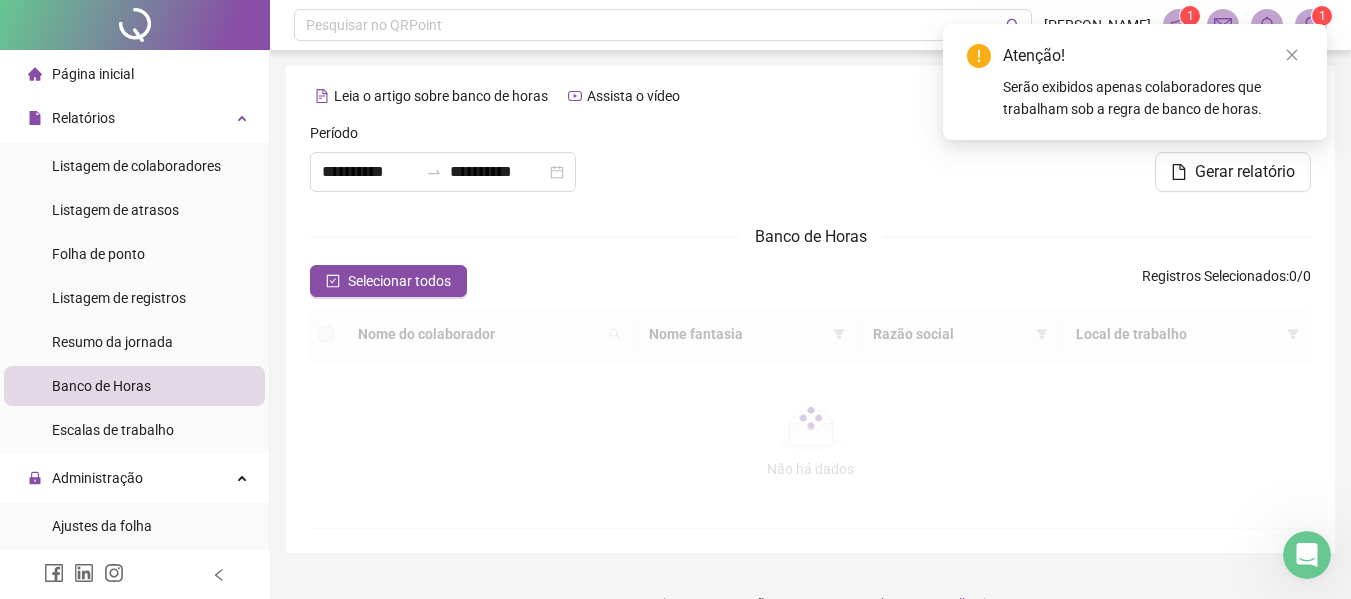 type on "**********" 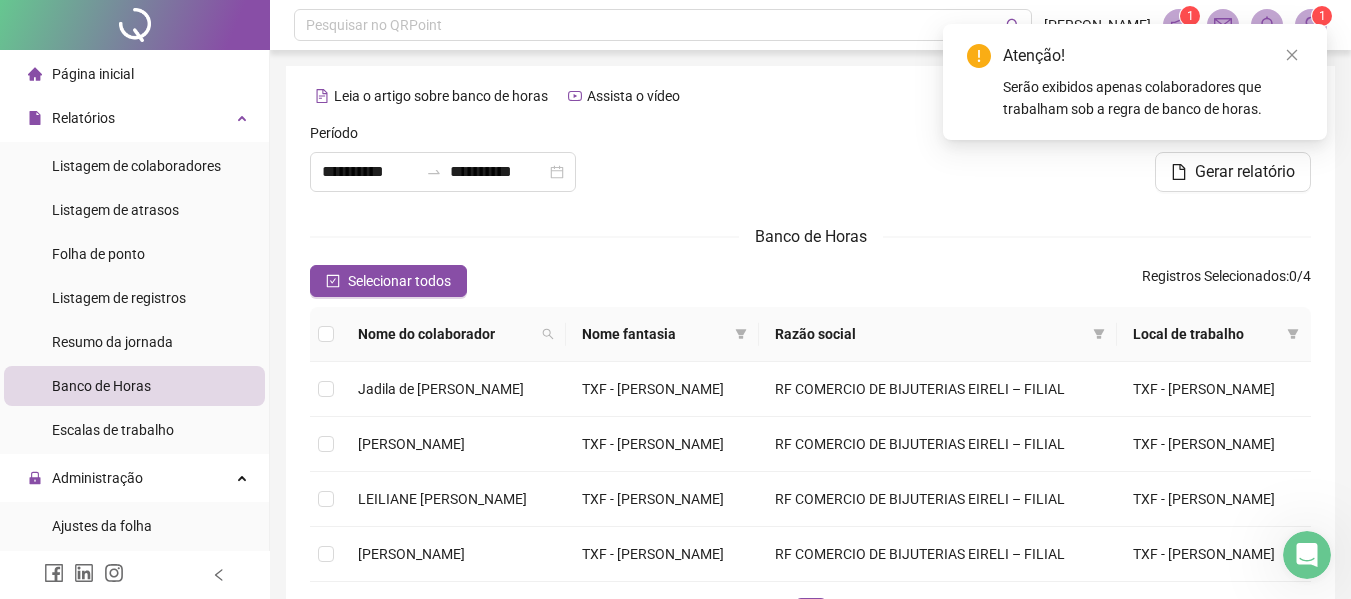 scroll, scrollTop: 351, scrollLeft: 0, axis: vertical 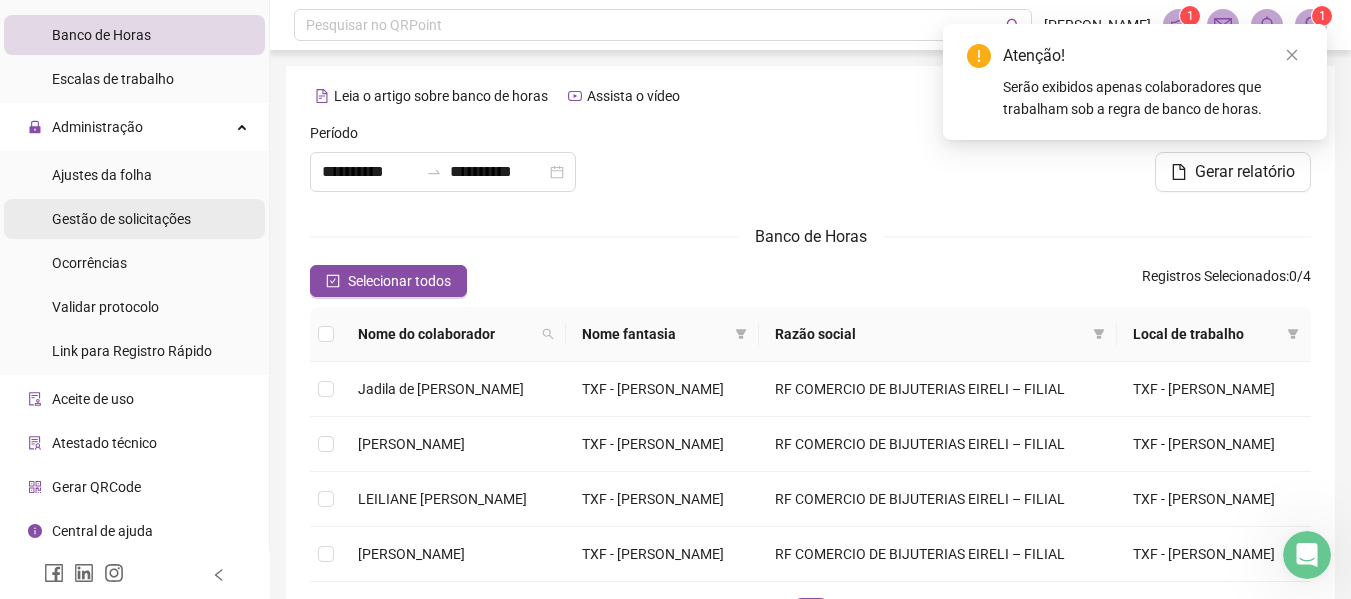 click on "Gestão de solicitações" at bounding box center [134, 219] 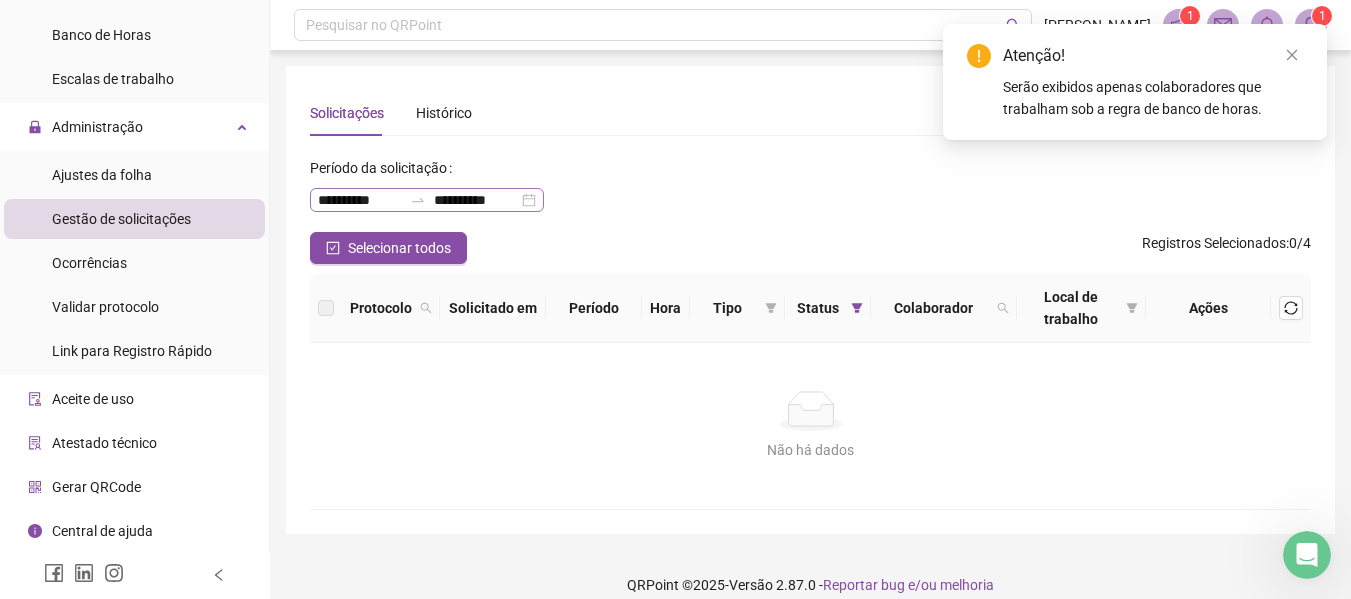 click on "**********" at bounding box center [427, 200] 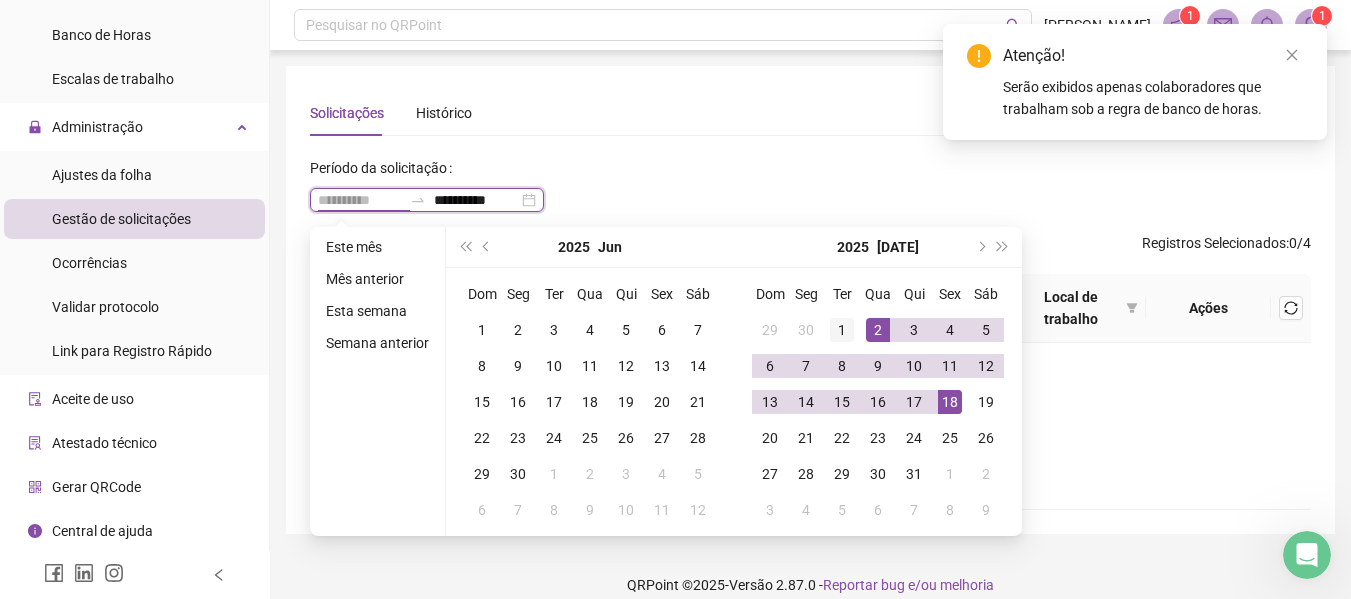 type on "**********" 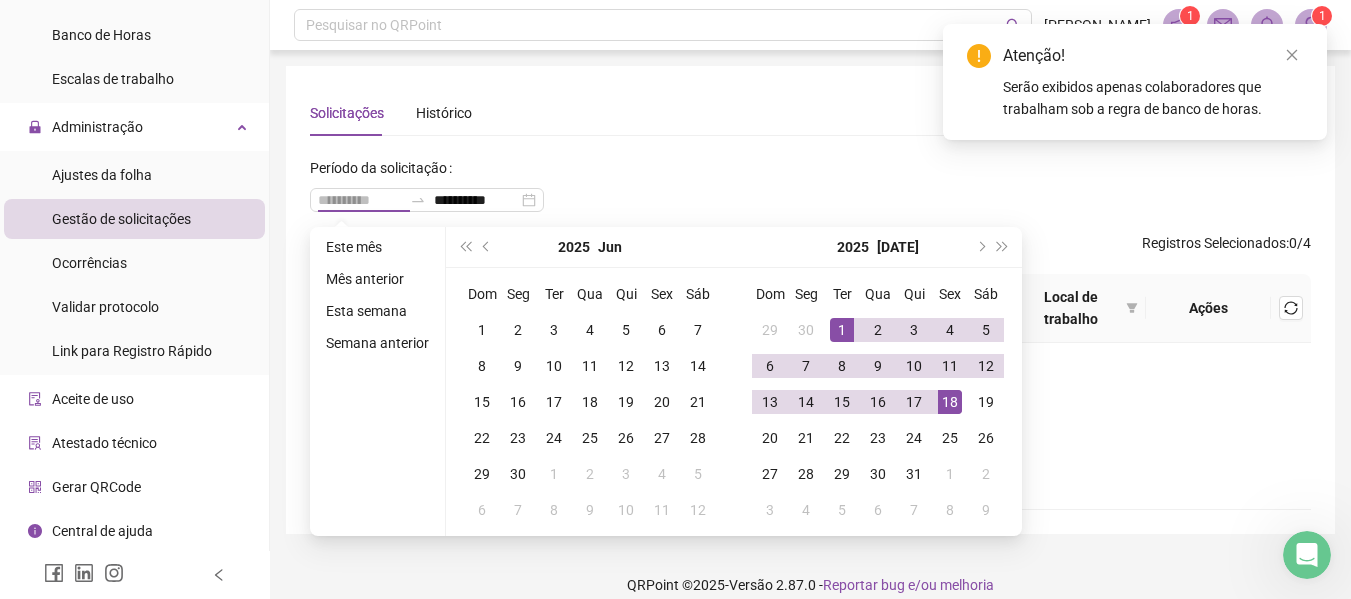 click on "1" at bounding box center (842, 330) 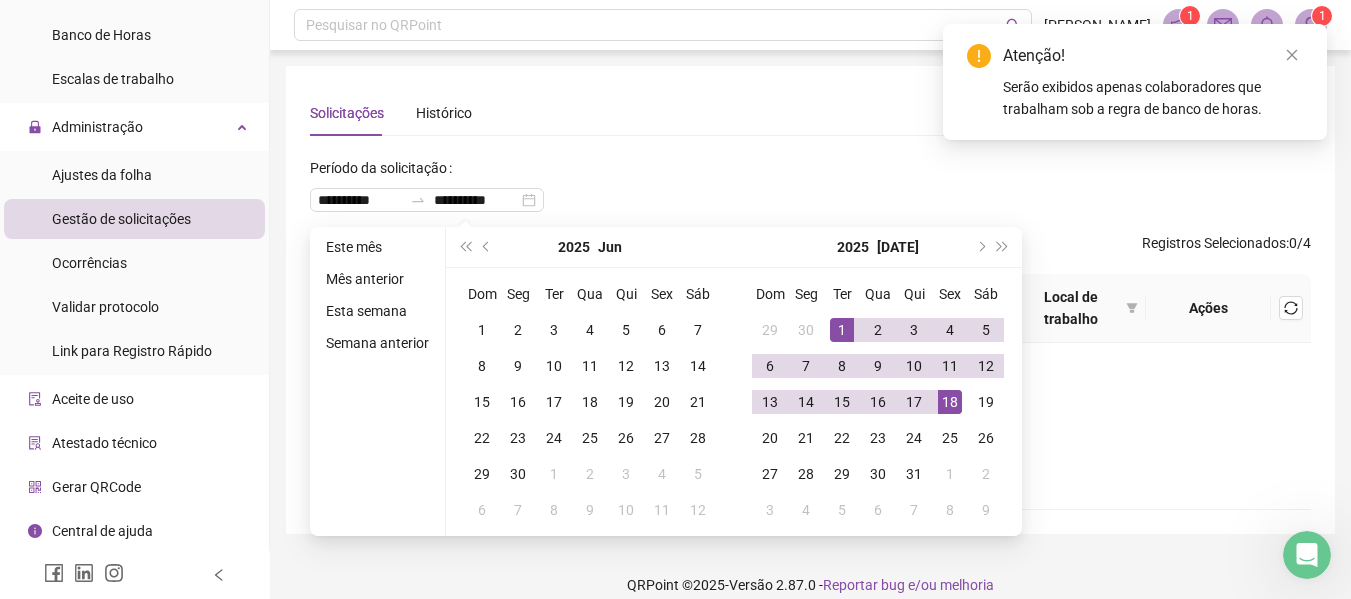 click on "**********" at bounding box center [810, 300] 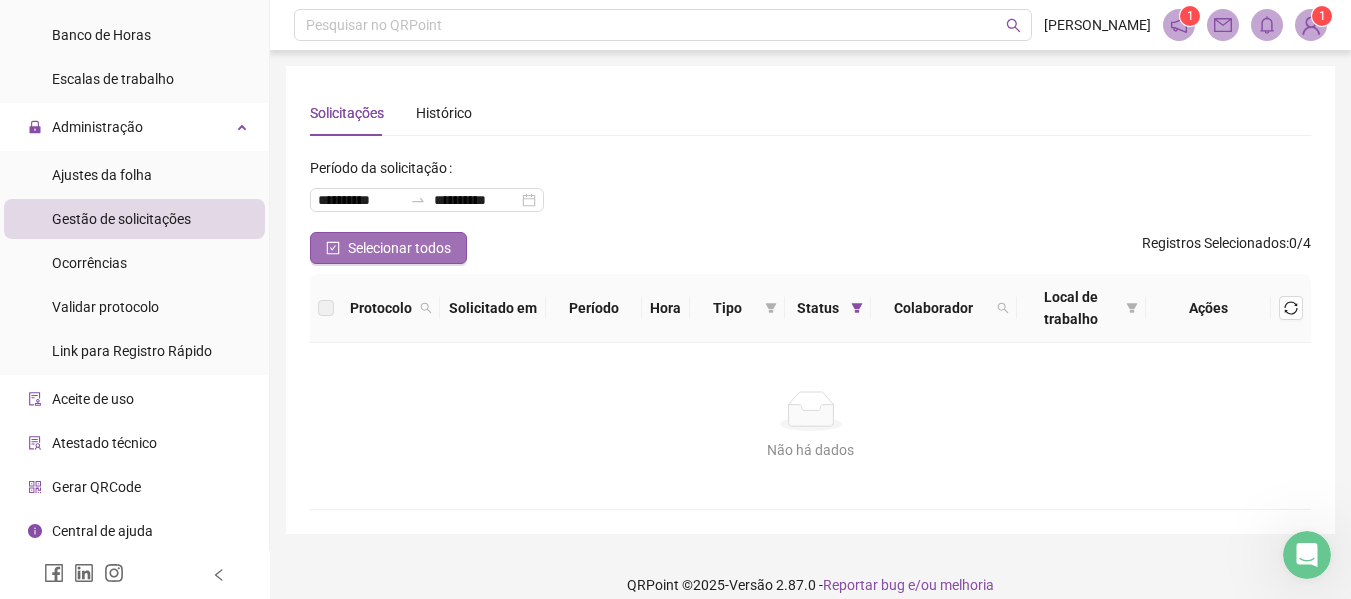 click on "Selecionar todos" at bounding box center [399, 248] 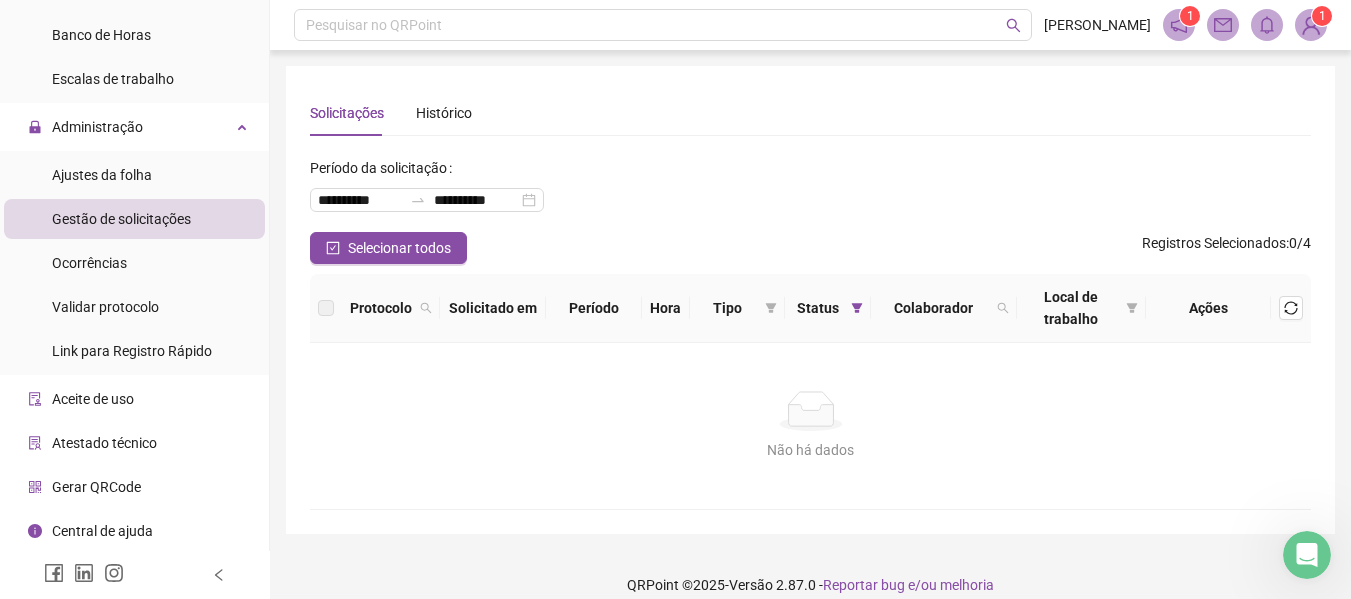 click at bounding box center [326, 308] 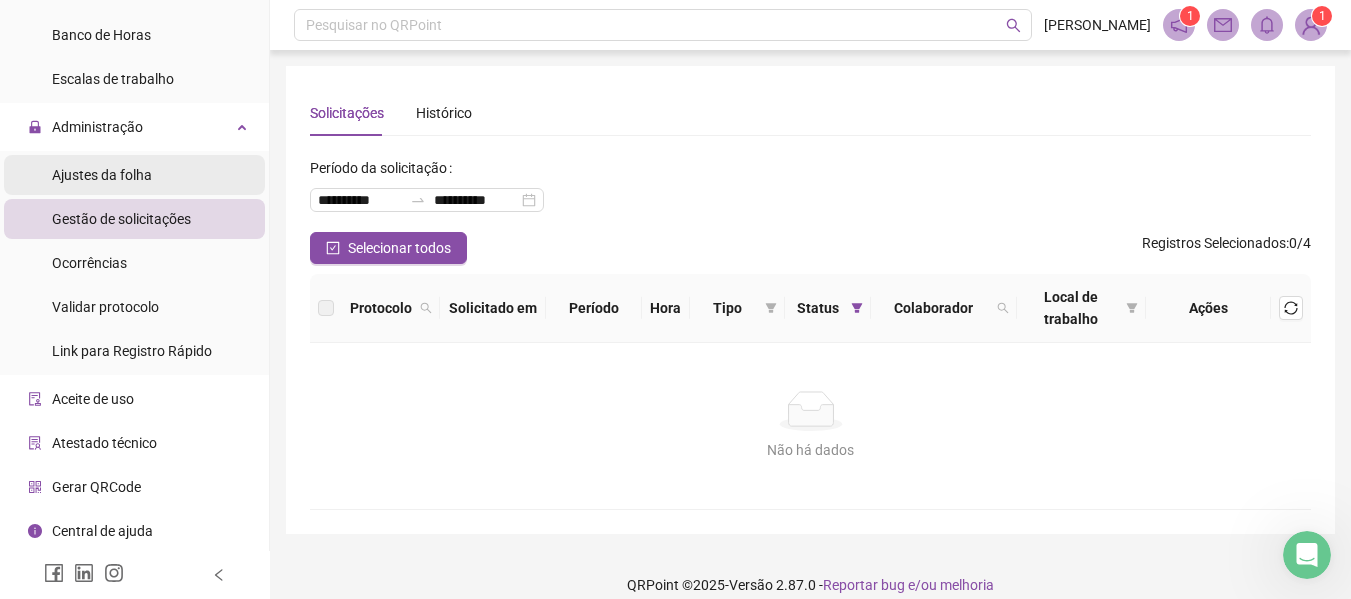 click on "Ajustes da folha" at bounding box center (134, 175) 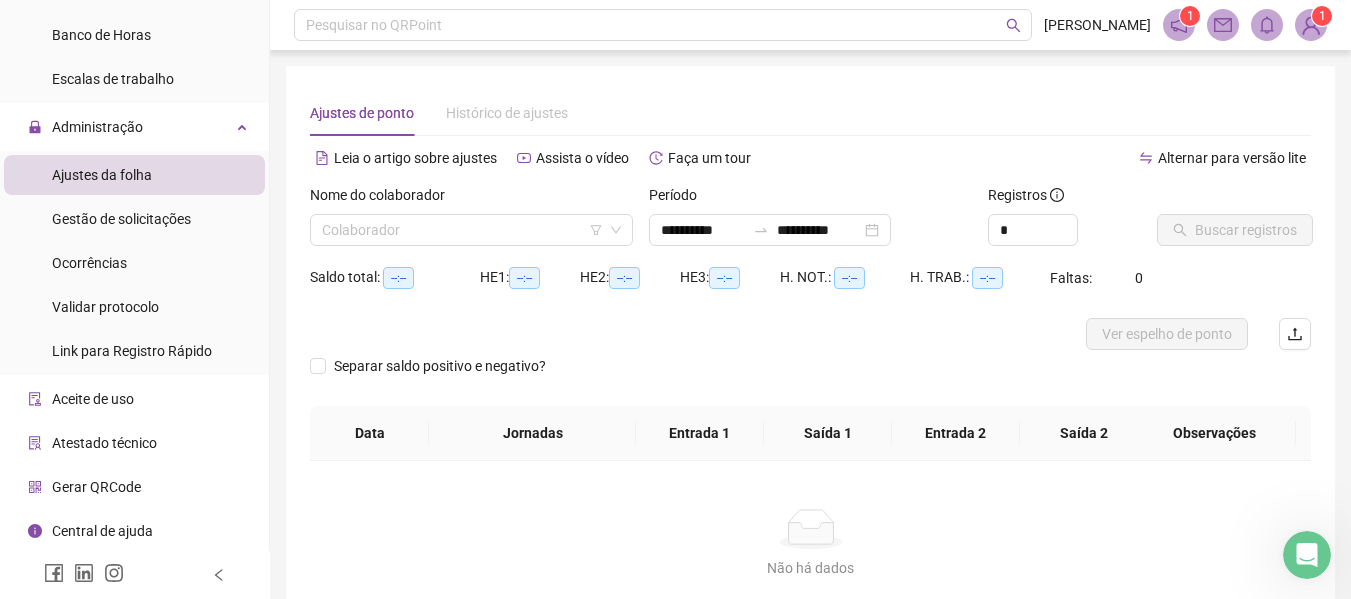 type on "**********" 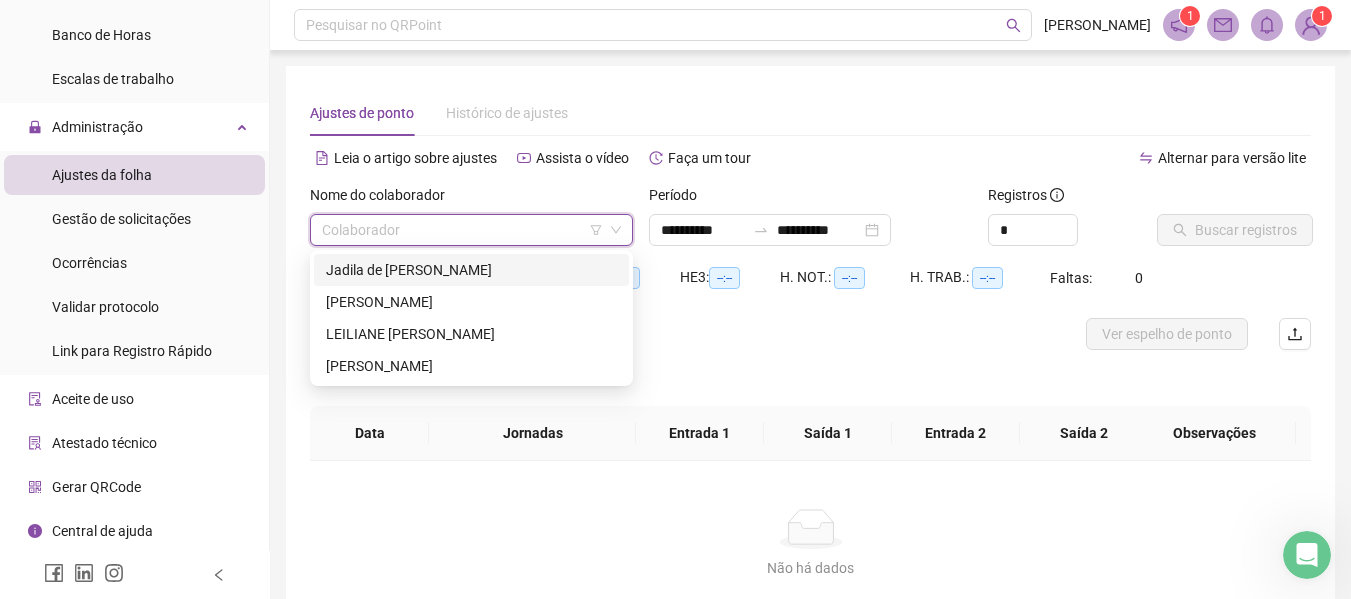 click at bounding box center (465, 230) 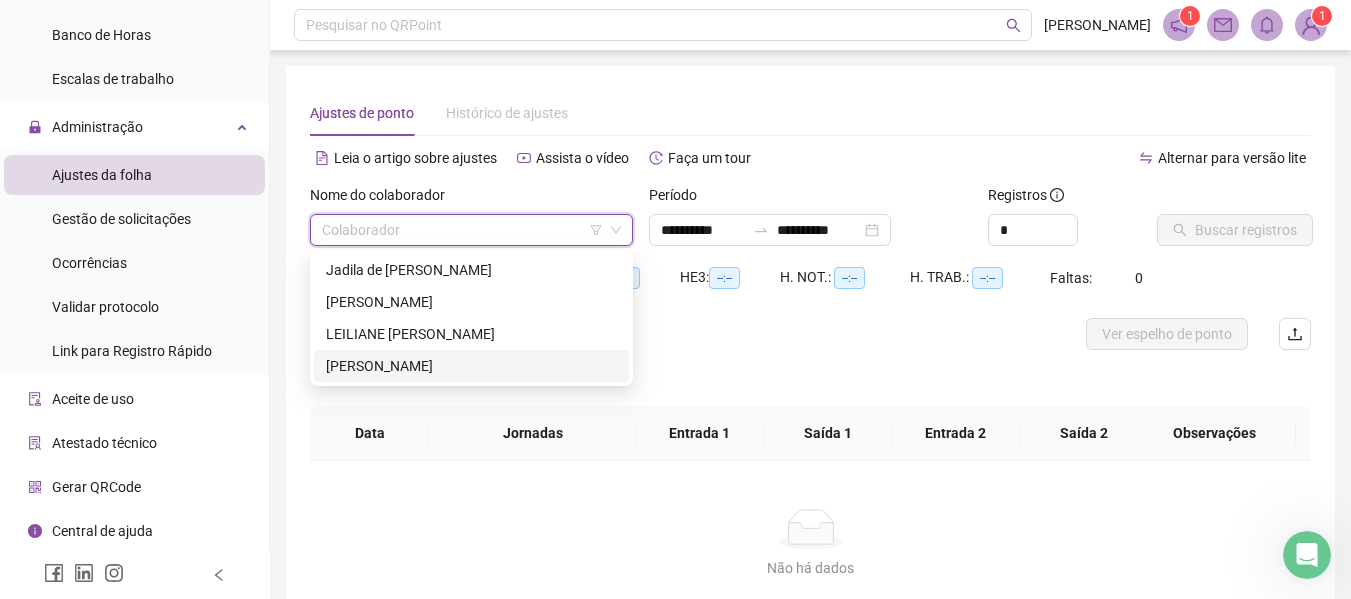 click on "[PERSON_NAME]" at bounding box center (471, 366) 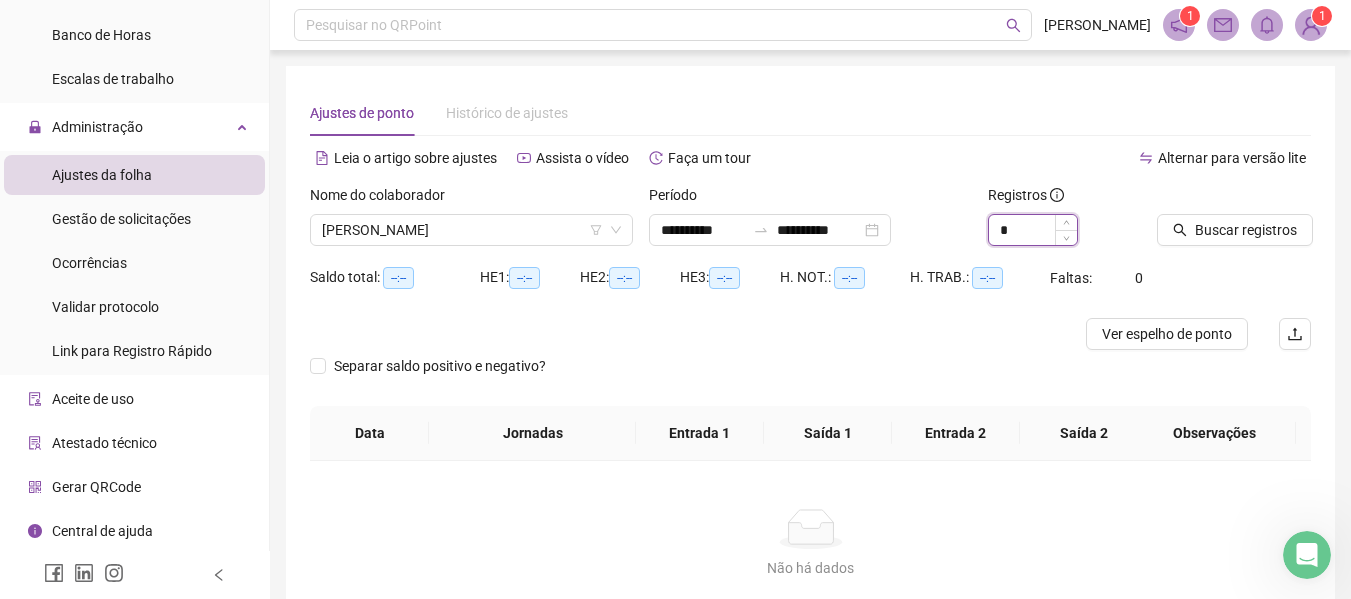 click on "*" at bounding box center [1033, 230] 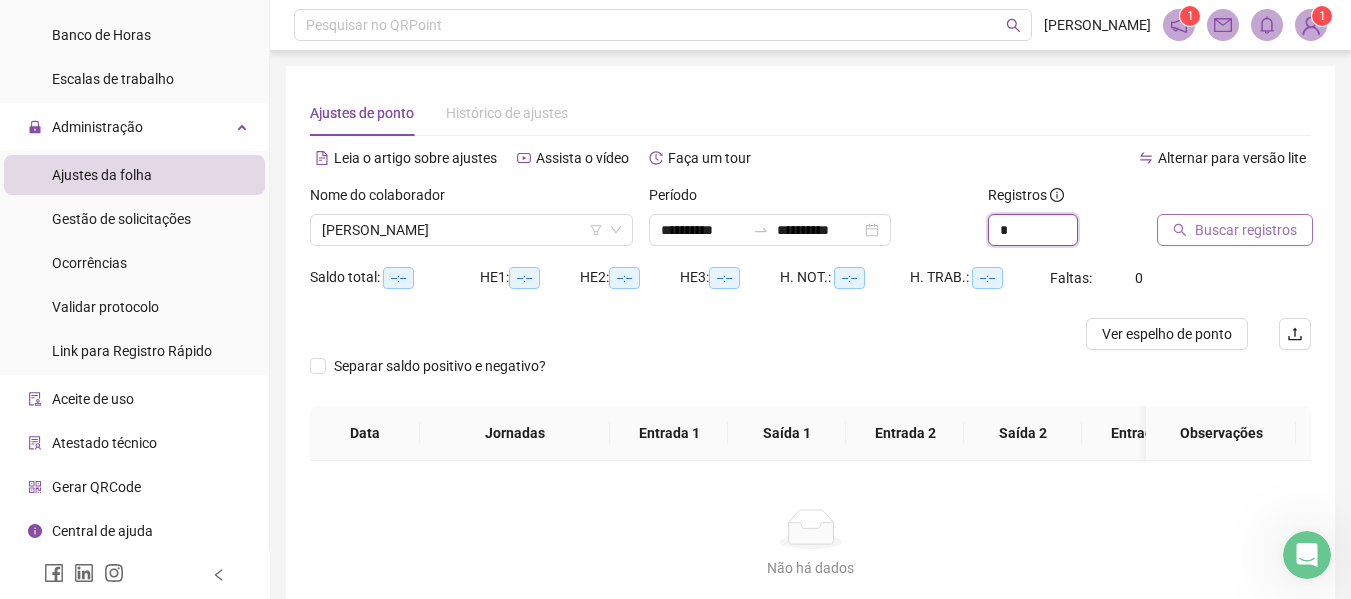 type on "*" 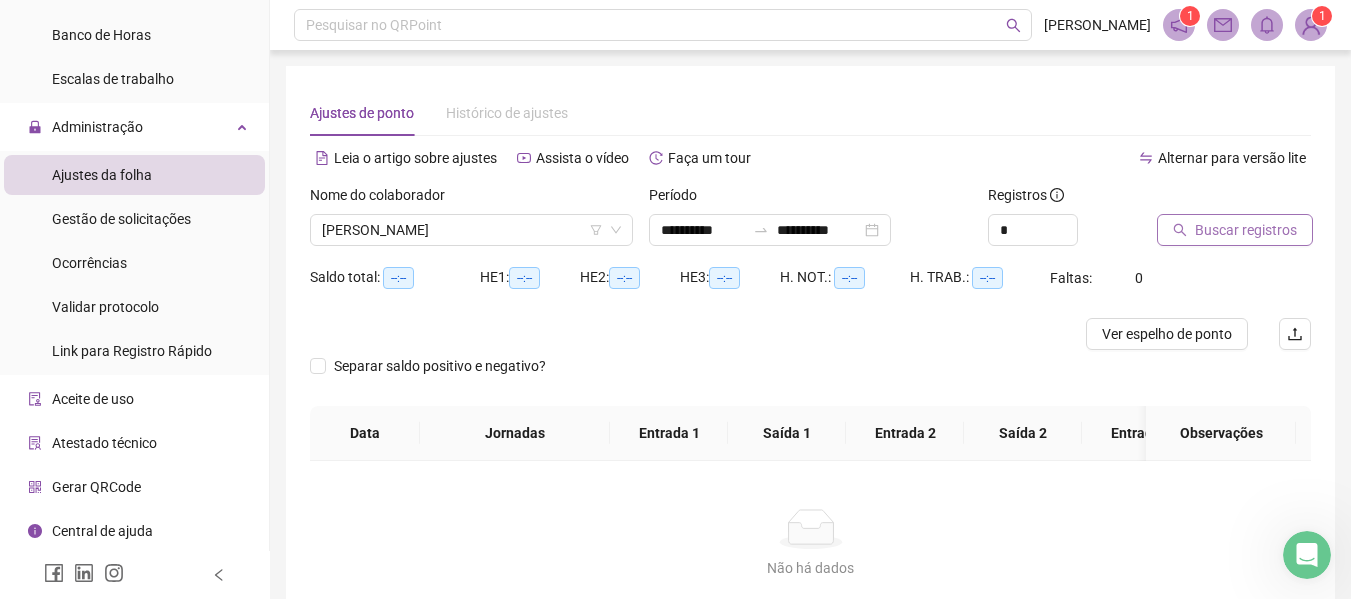 click on "Buscar registros" at bounding box center (1246, 230) 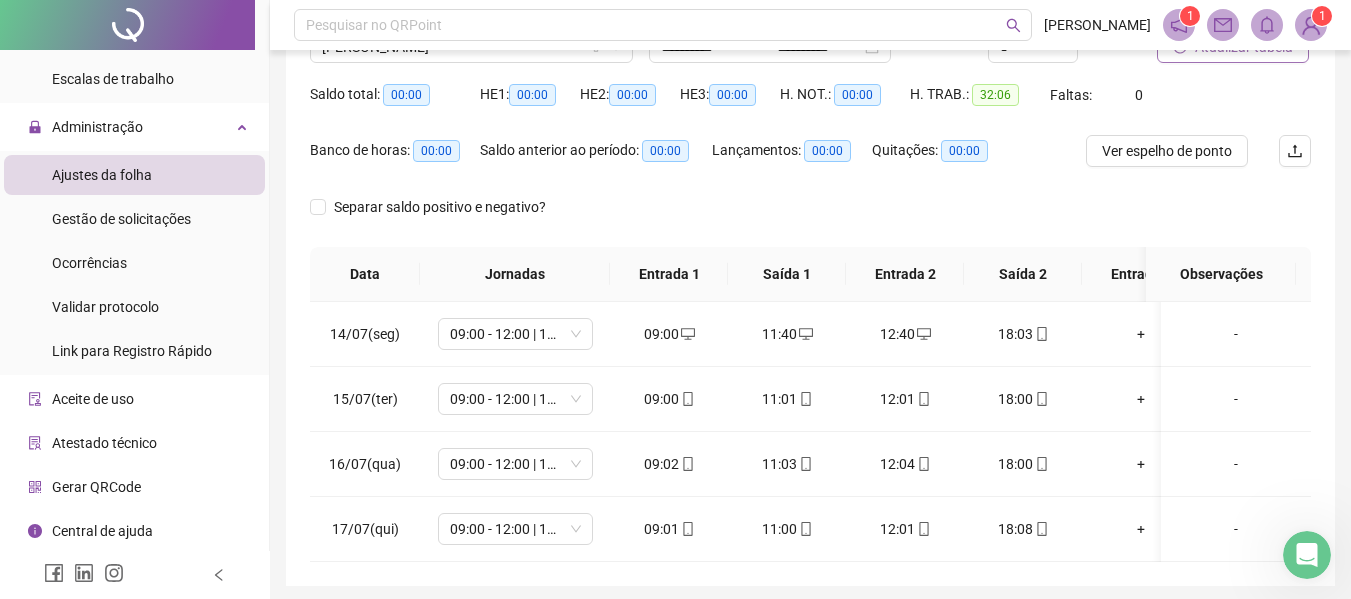 scroll, scrollTop: 200, scrollLeft: 0, axis: vertical 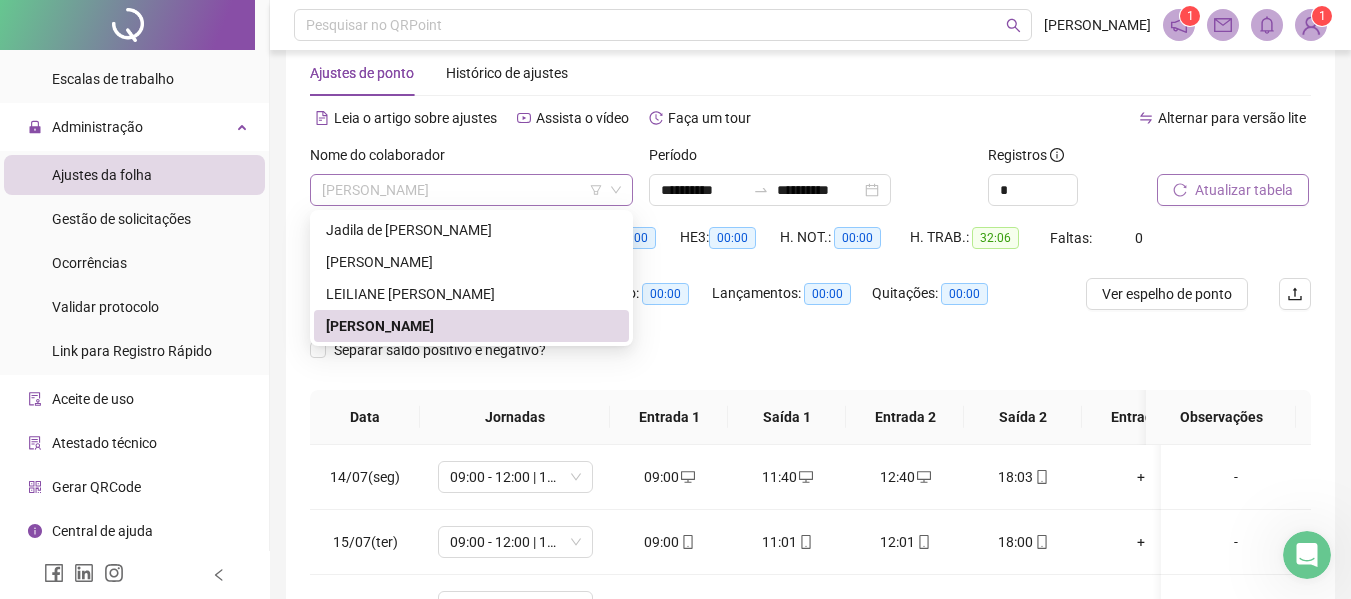 click on "[PERSON_NAME]" at bounding box center [471, 190] 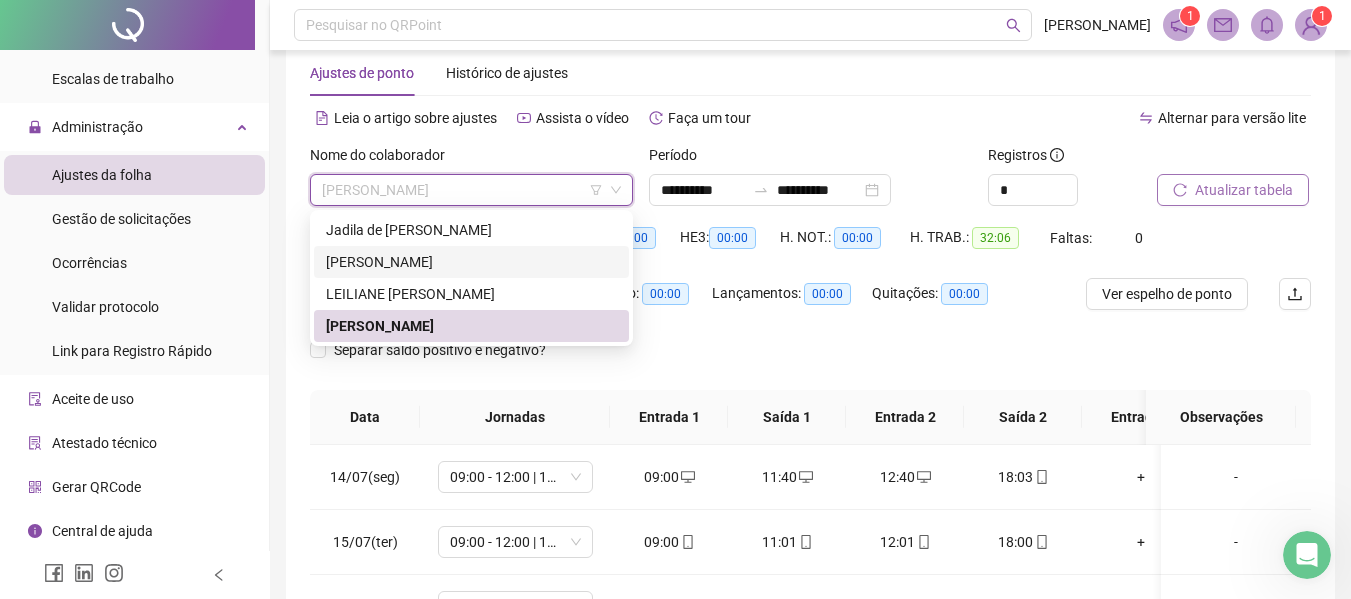 click on "[PERSON_NAME]" at bounding box center (471, 262) 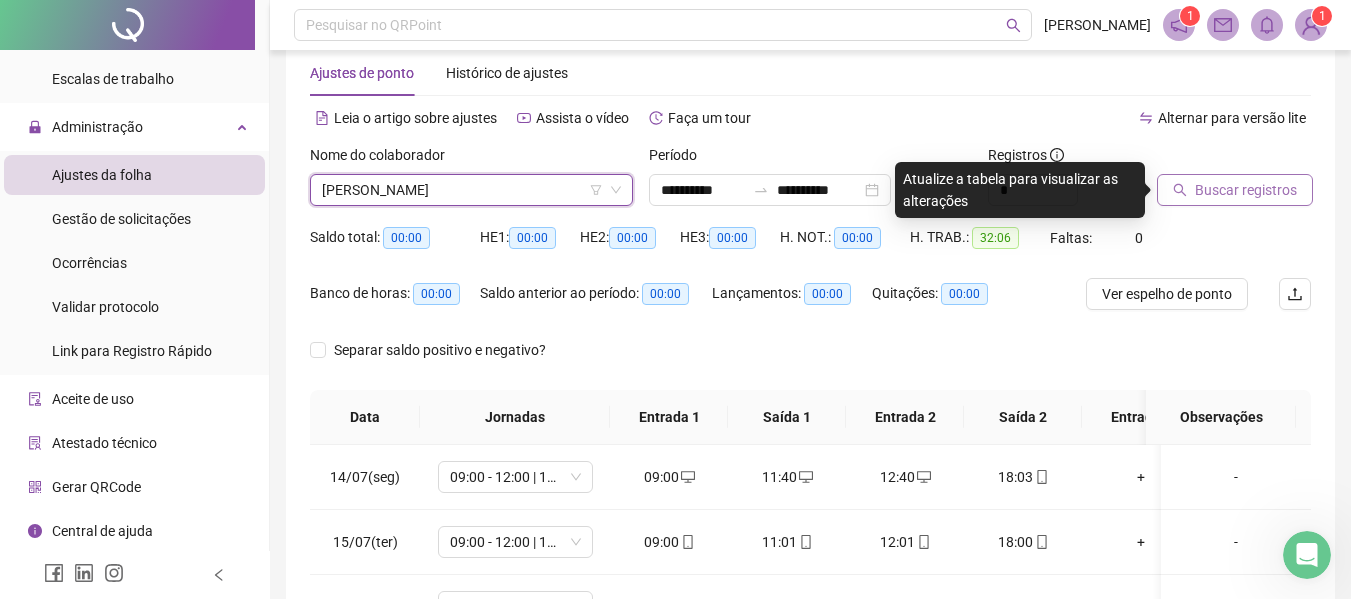 click on "Buscar registros" at bounding box center [1246, 190] 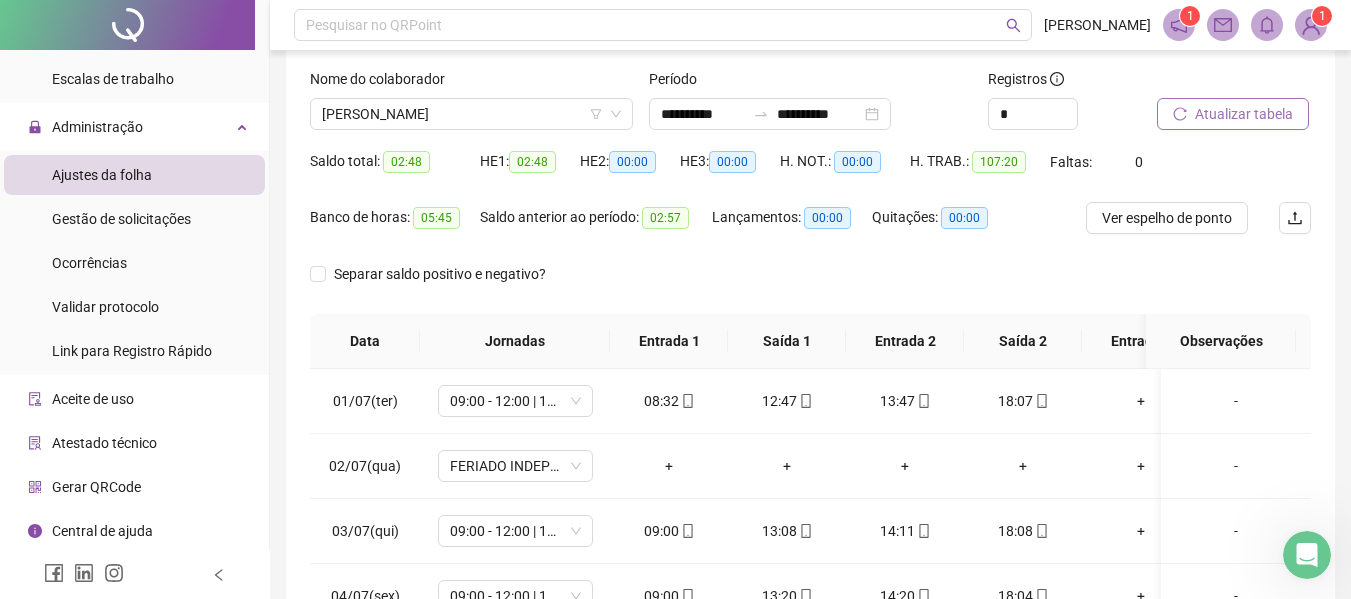 scroll, scrollTop: 423, scrollLeft: 0, axis: vertical 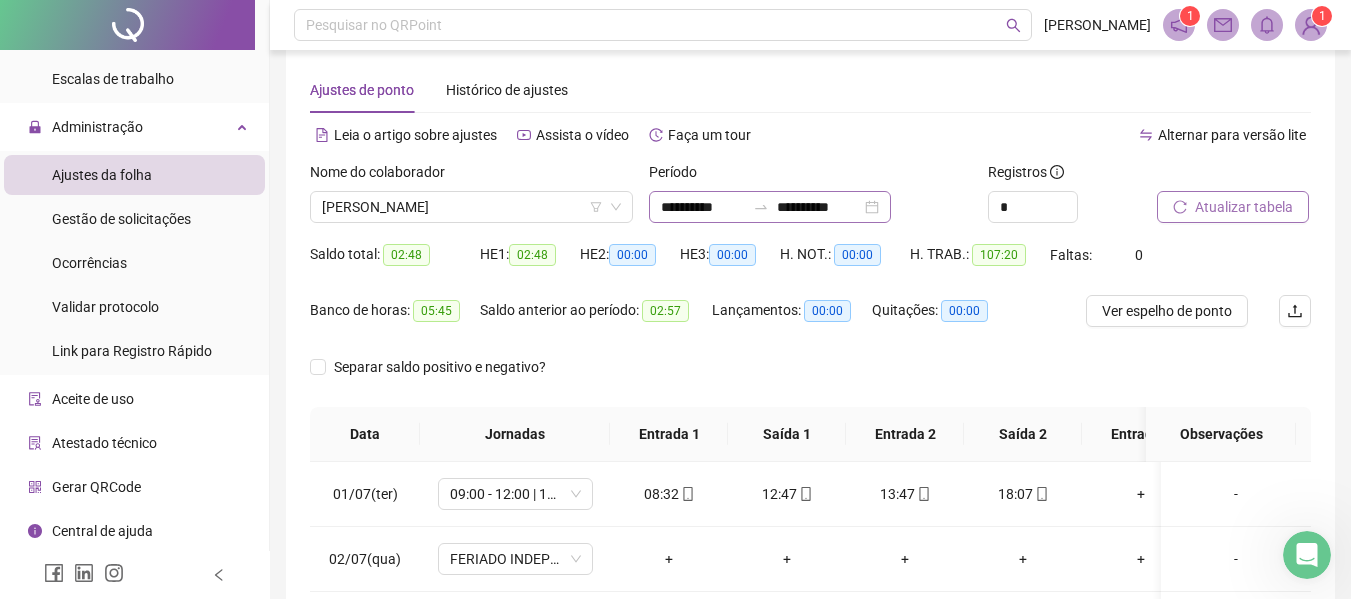 click on "**********" at bounding box center (770, 207) 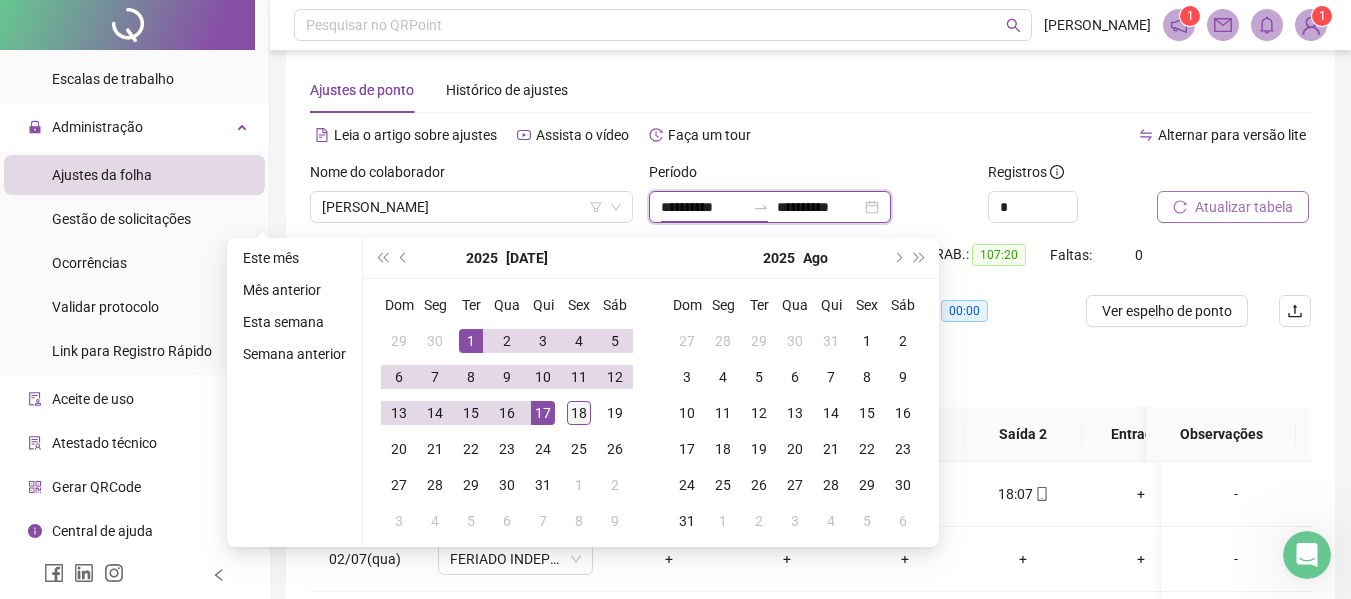 type on "**********" 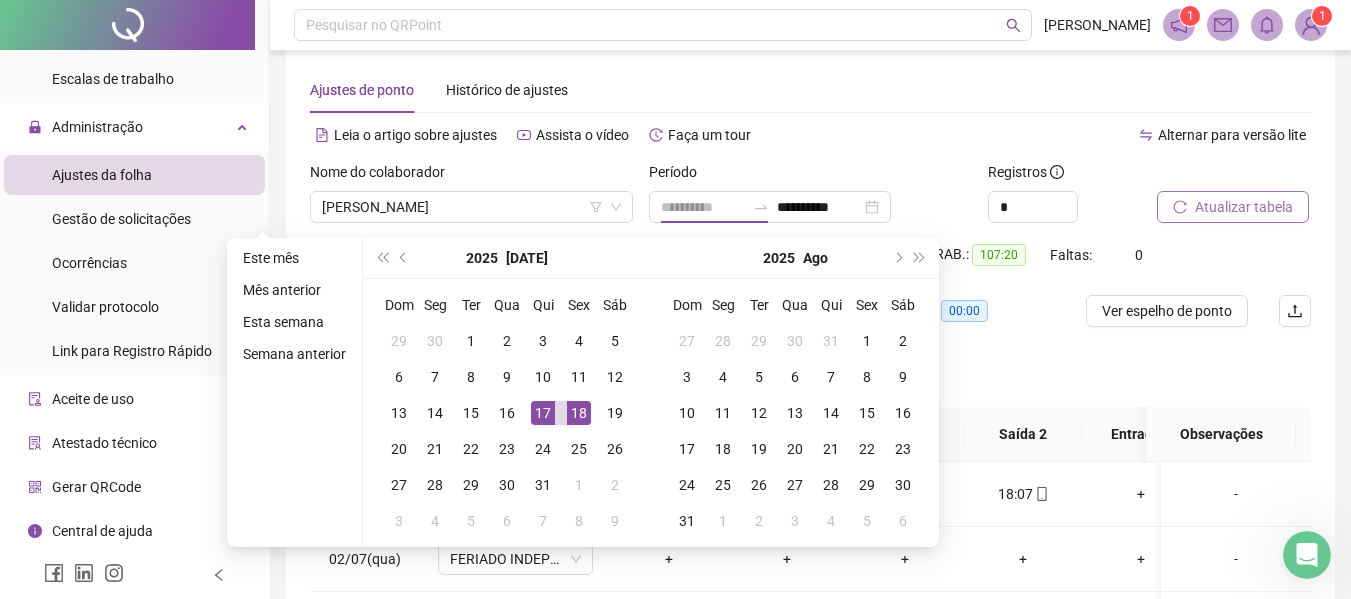 click on "18" at bounding box center (579, 413) 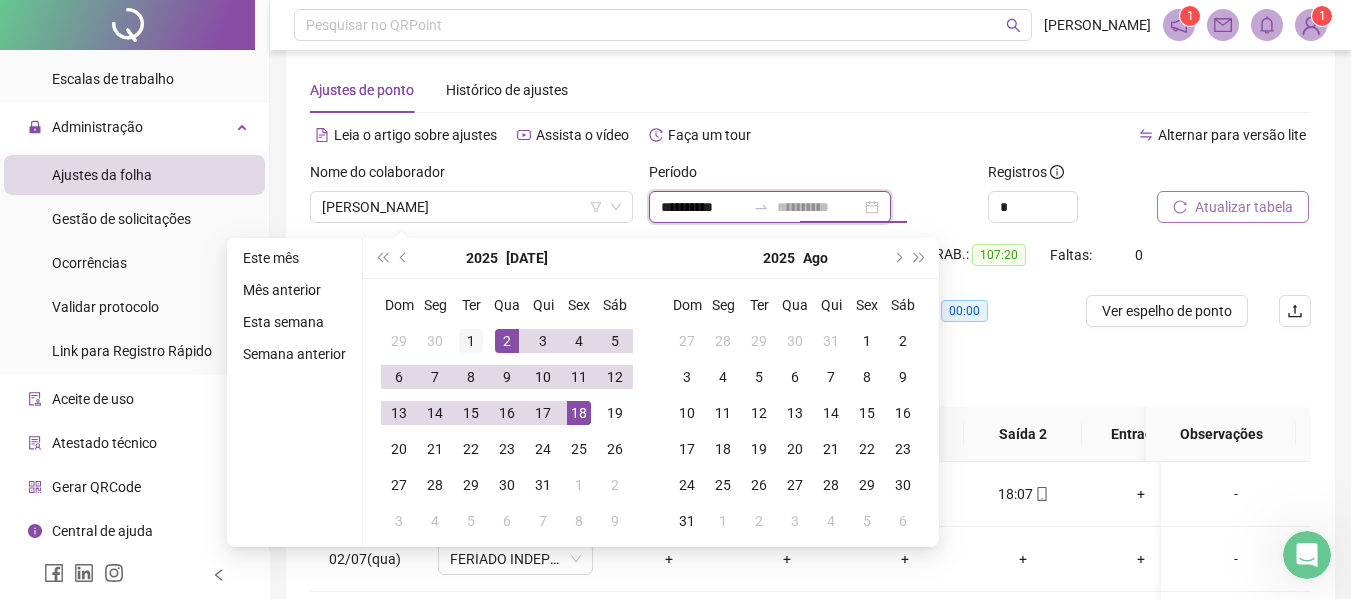 type on "**********" 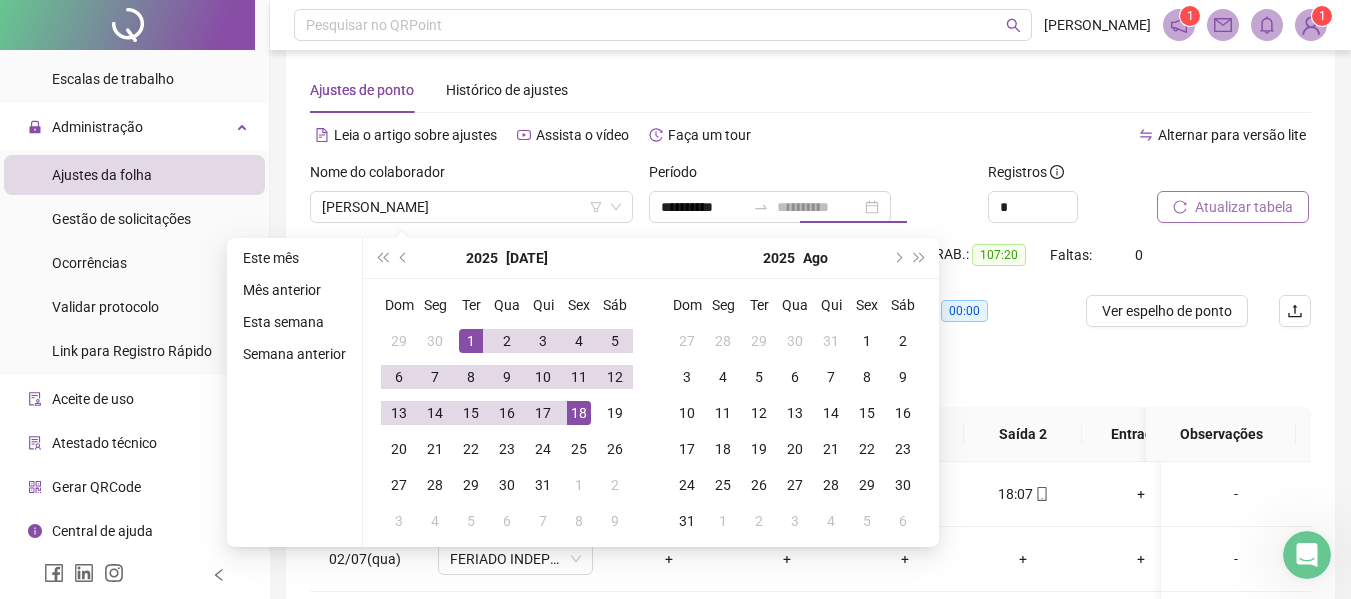 click on "1" at bounding box center [471, 341] 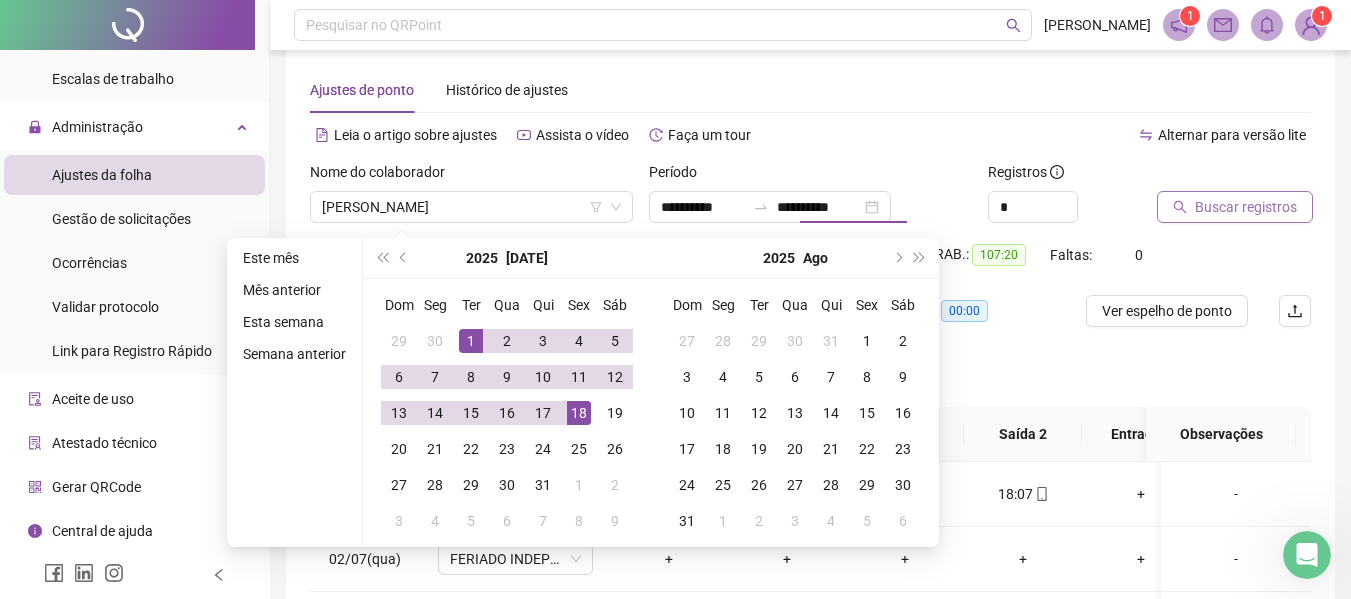 type on "**********" 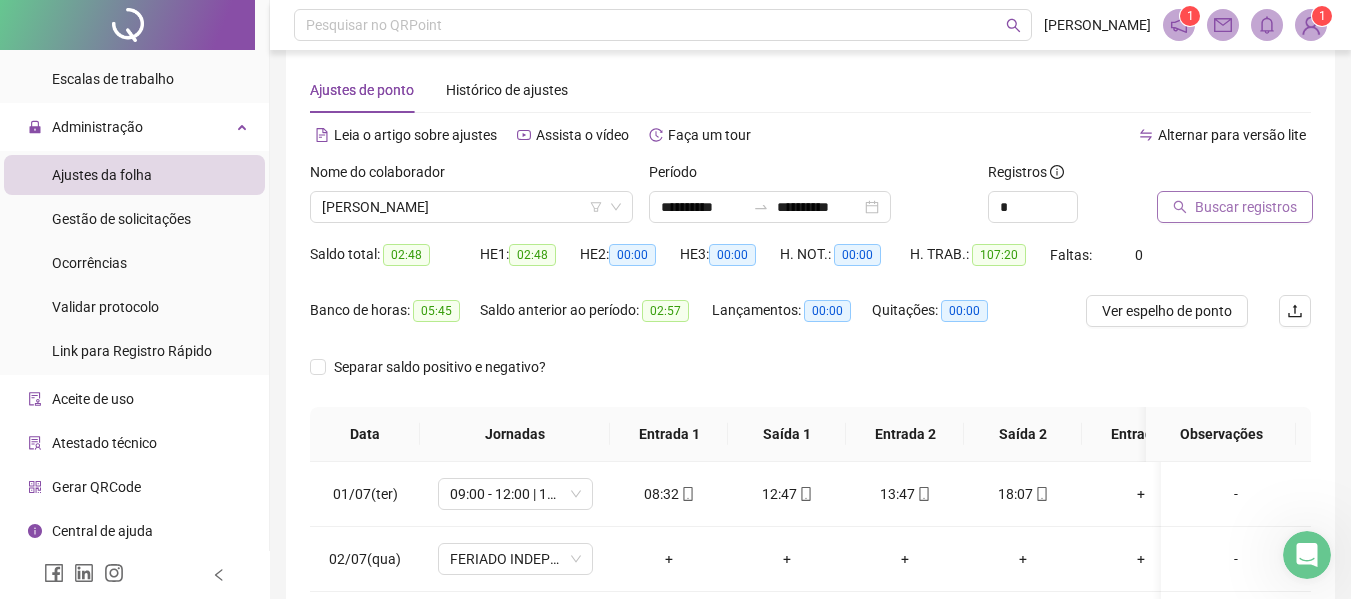 click on "Buscar registros" at bounding box center [1246, 207] 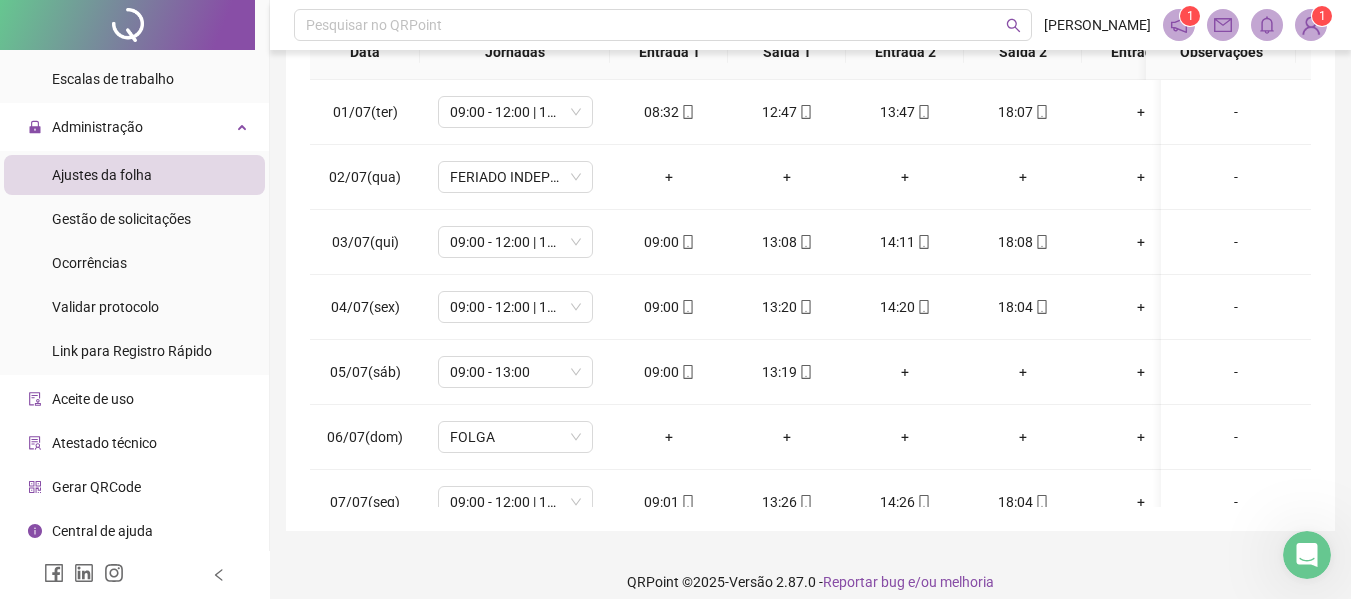 scroll, scrollTop: 423, scrollLeft: 0, axis: vertical 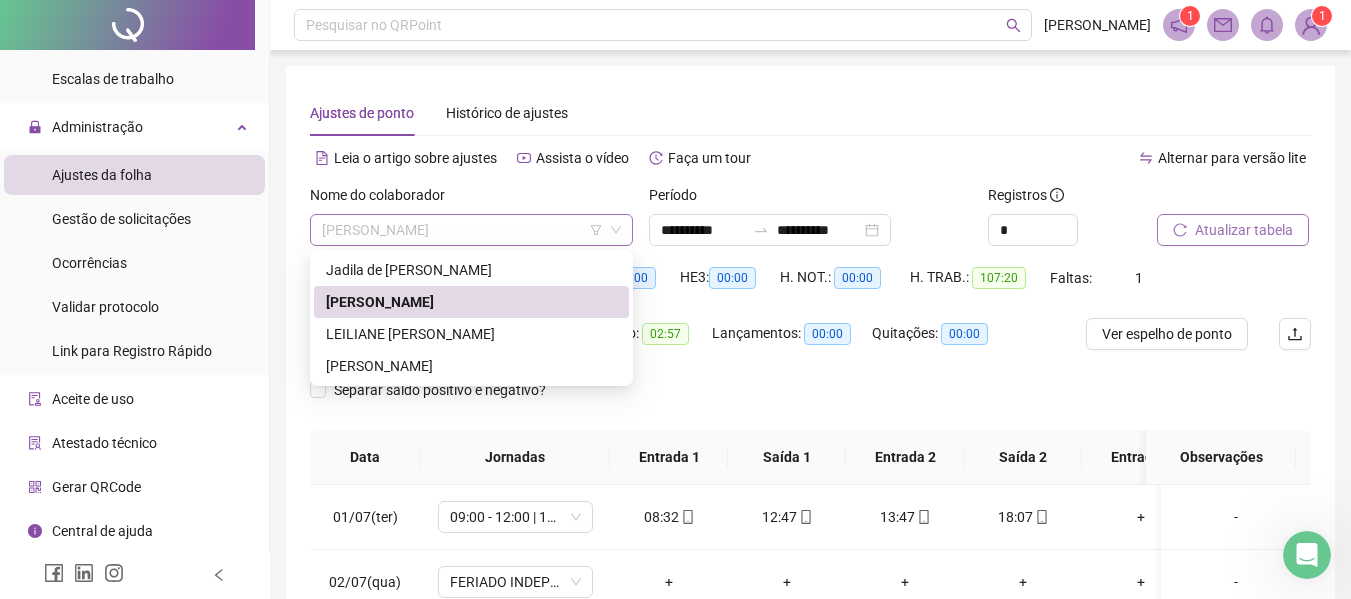 click on "[PERSON_NAME]" at bounding box center (471, 230) 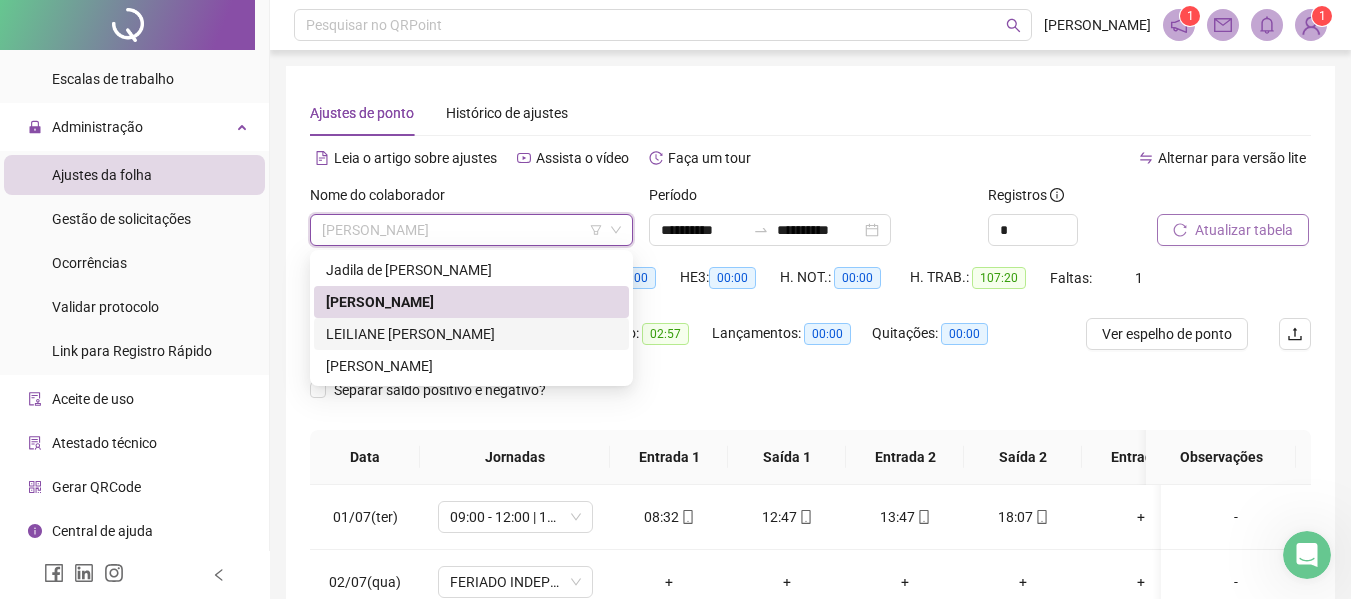 click on "LEILIANE [PERSON_NAME]" at bounding box center (471, 334) 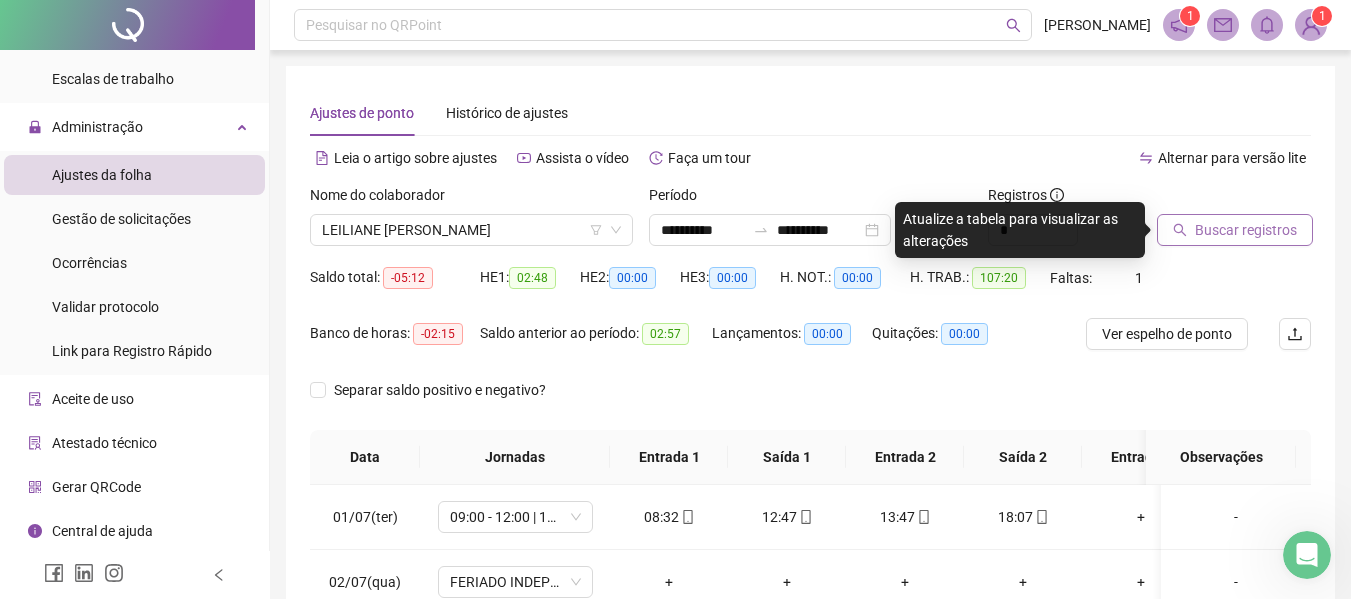 click on "Buscar registros" at bounding box center (1246, 230) 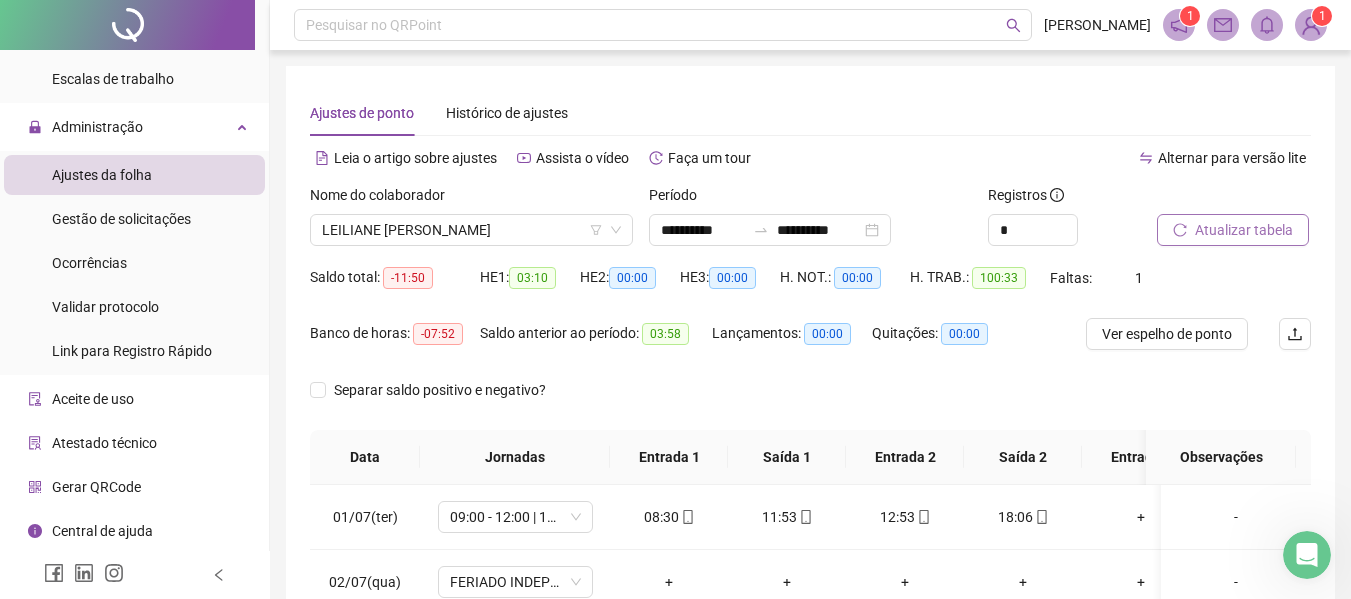 scroll, scrollTop: 423, scrollLeft: 0, axis: vertical 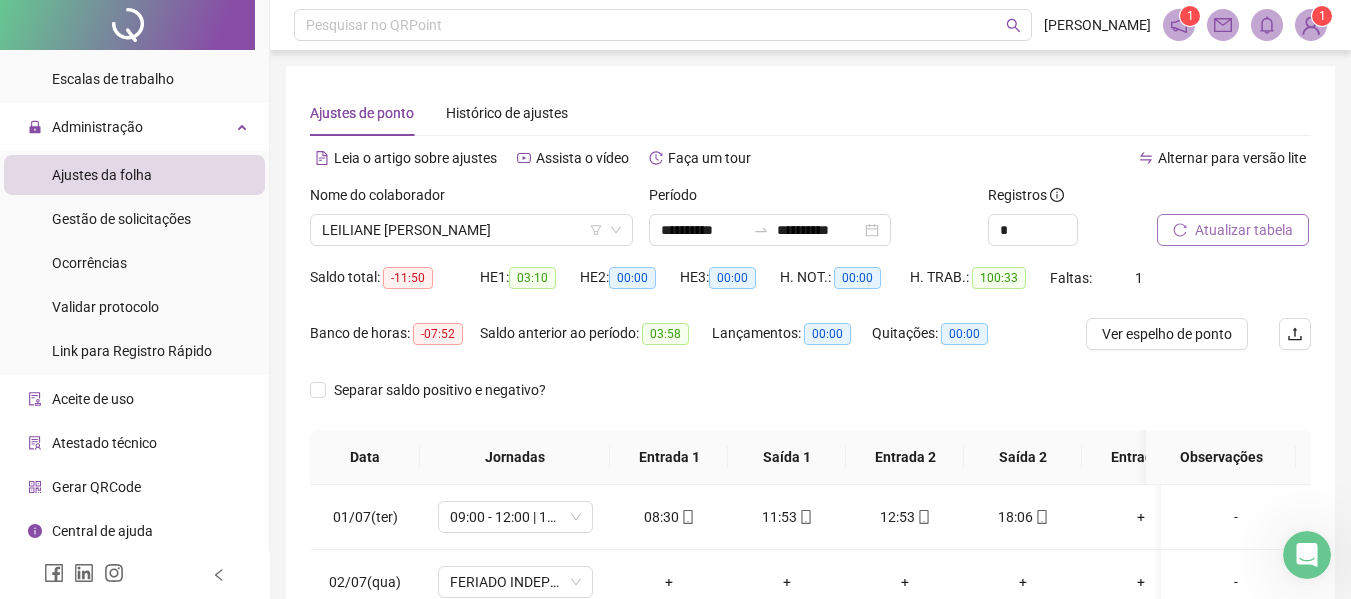click on "**********" at bounding box center [810, 511] 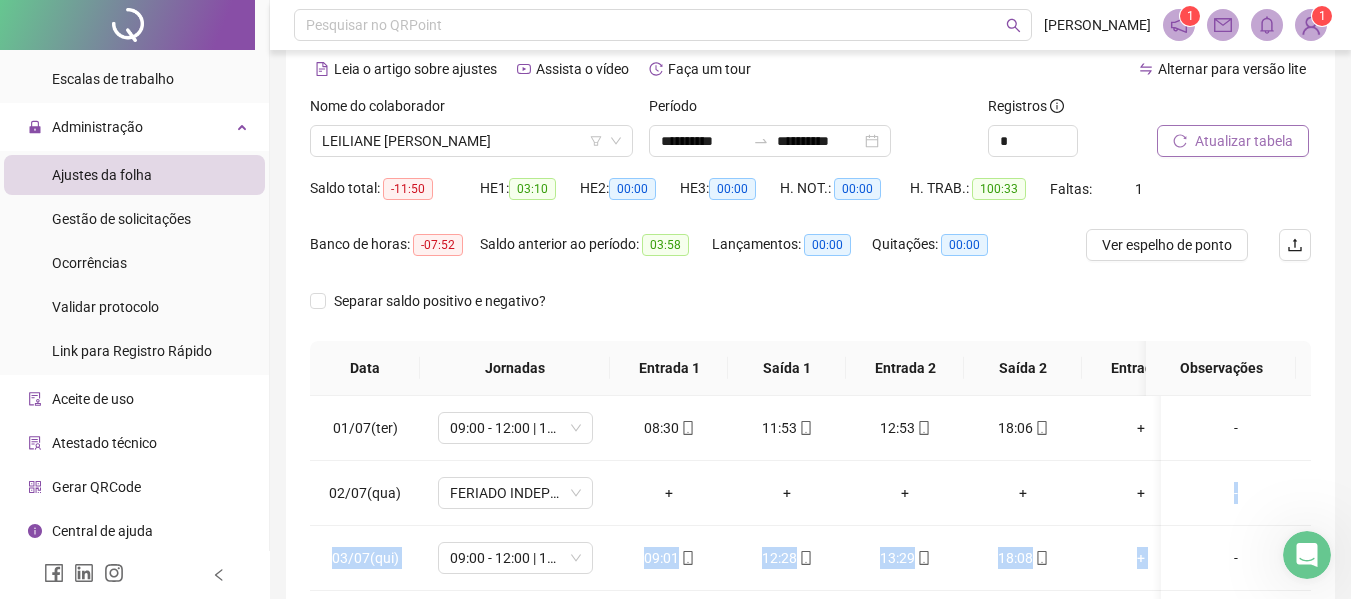drag, startPoint x: 1349, startPoint y: 585, endPoint x: 1361, endPoint y: 581, distance: 12.649111 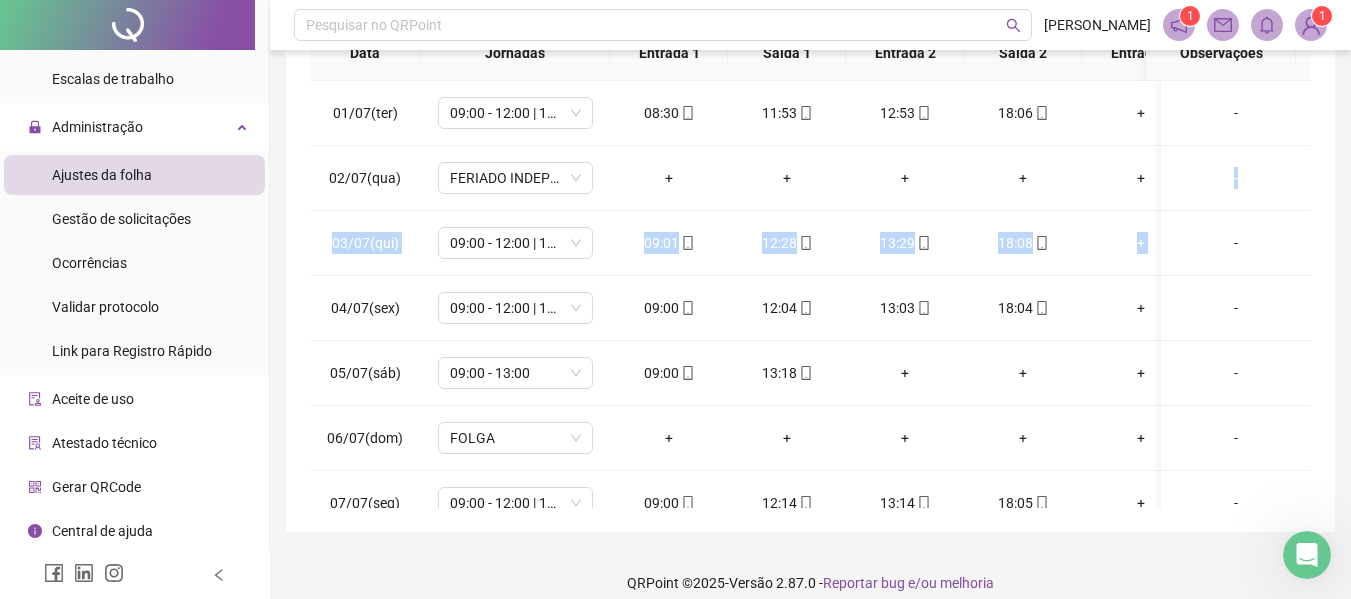 scroll, scrollTop: 423, scrollLeft: 0, axis: vertical 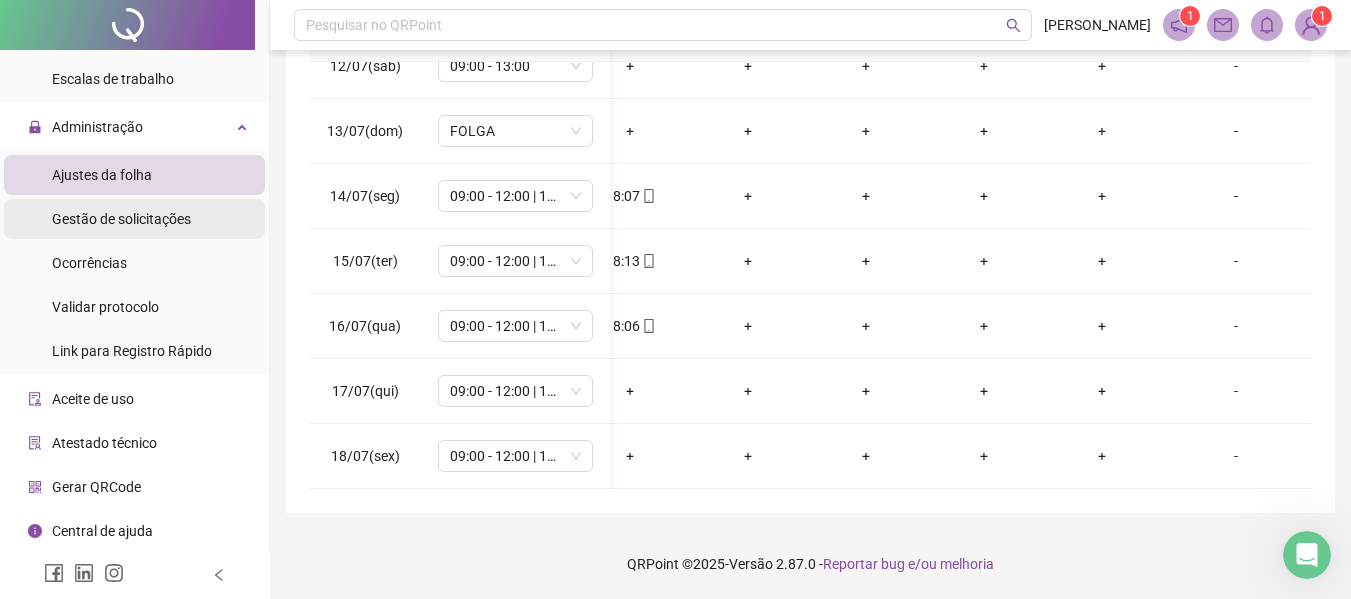 click on "Gestão de solicitações" at bounding box center (134, 219) 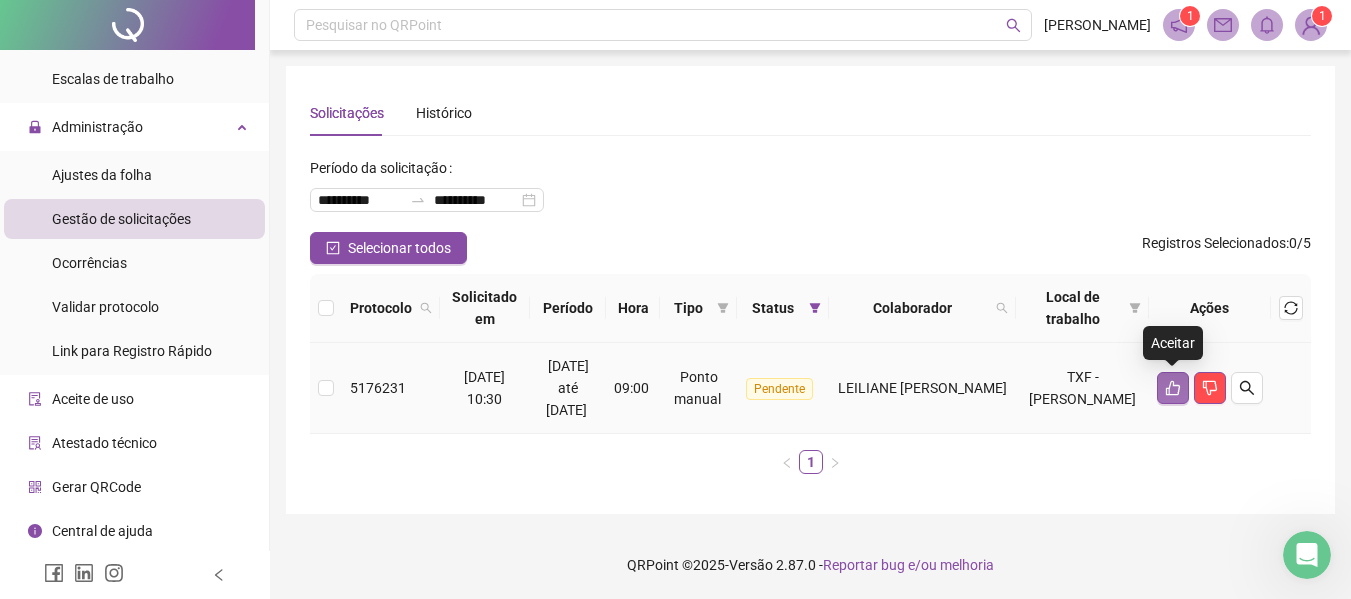 click 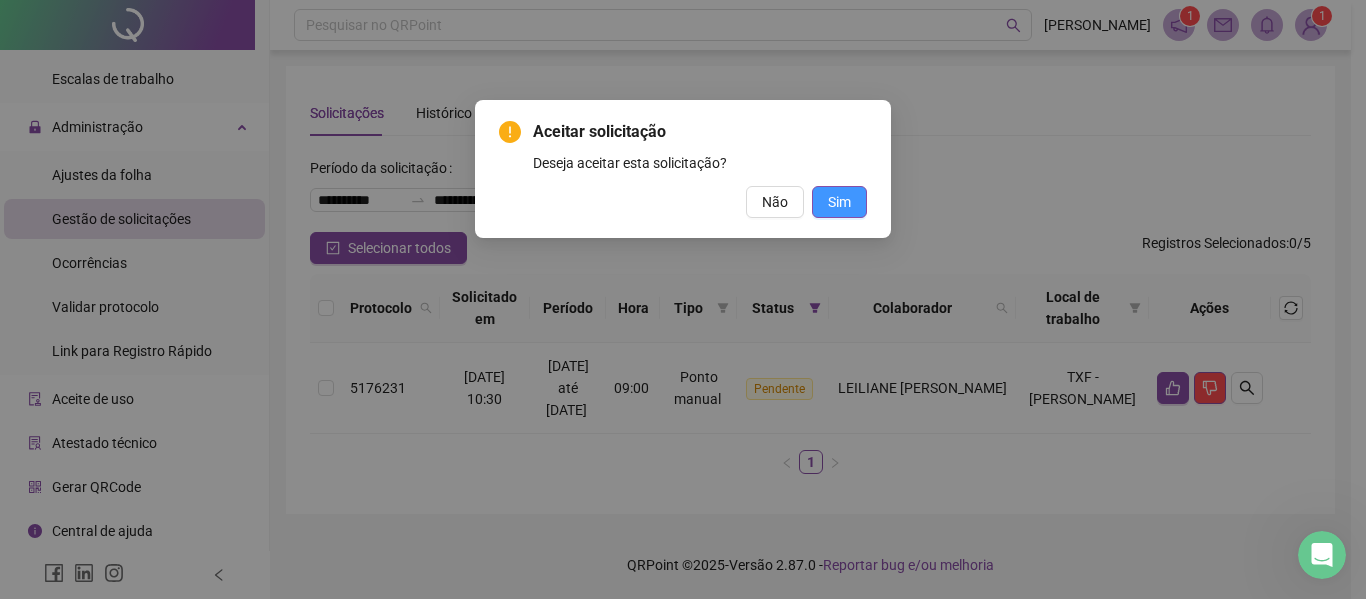 click on "Sim" at bounding box center (839, 202) 